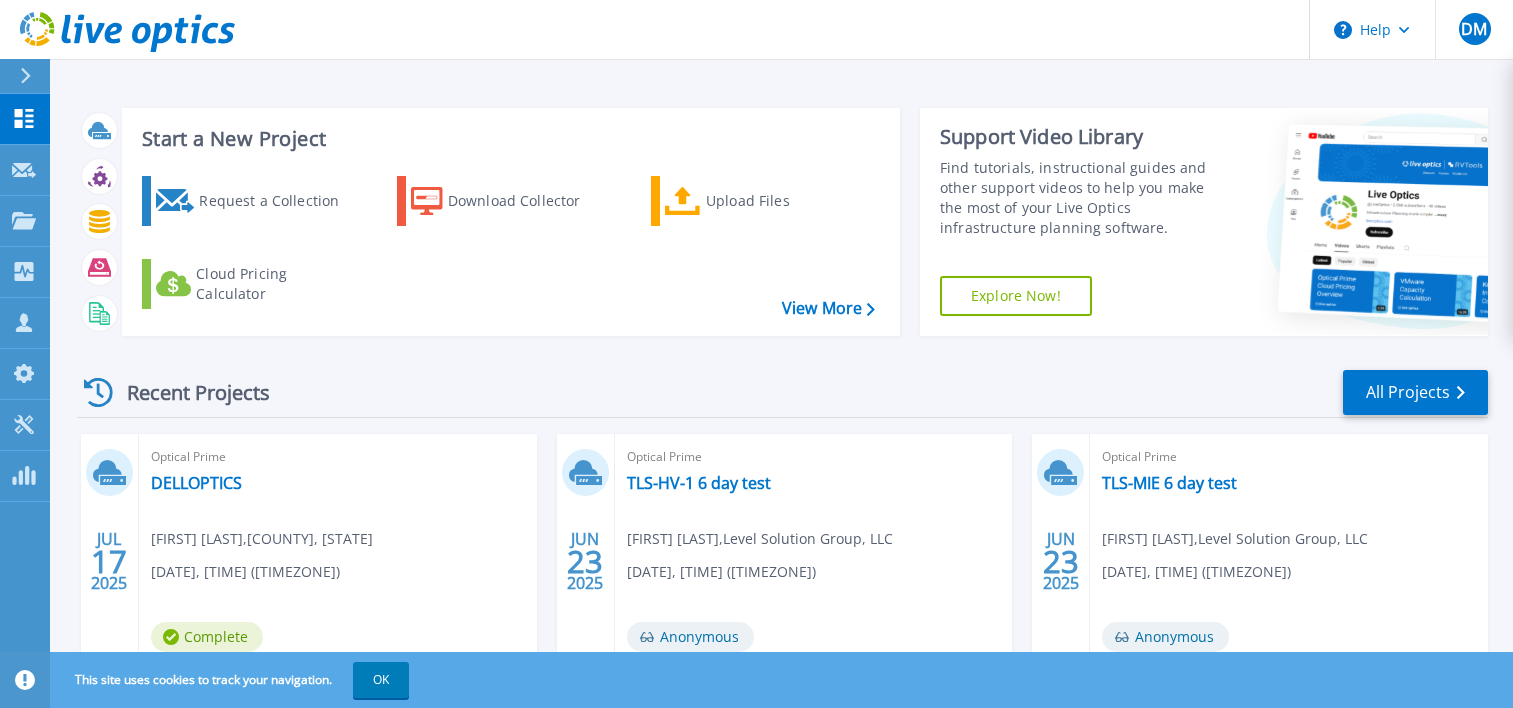 scroll, scrollTop: 0, scrollLeft: 0, axis: both 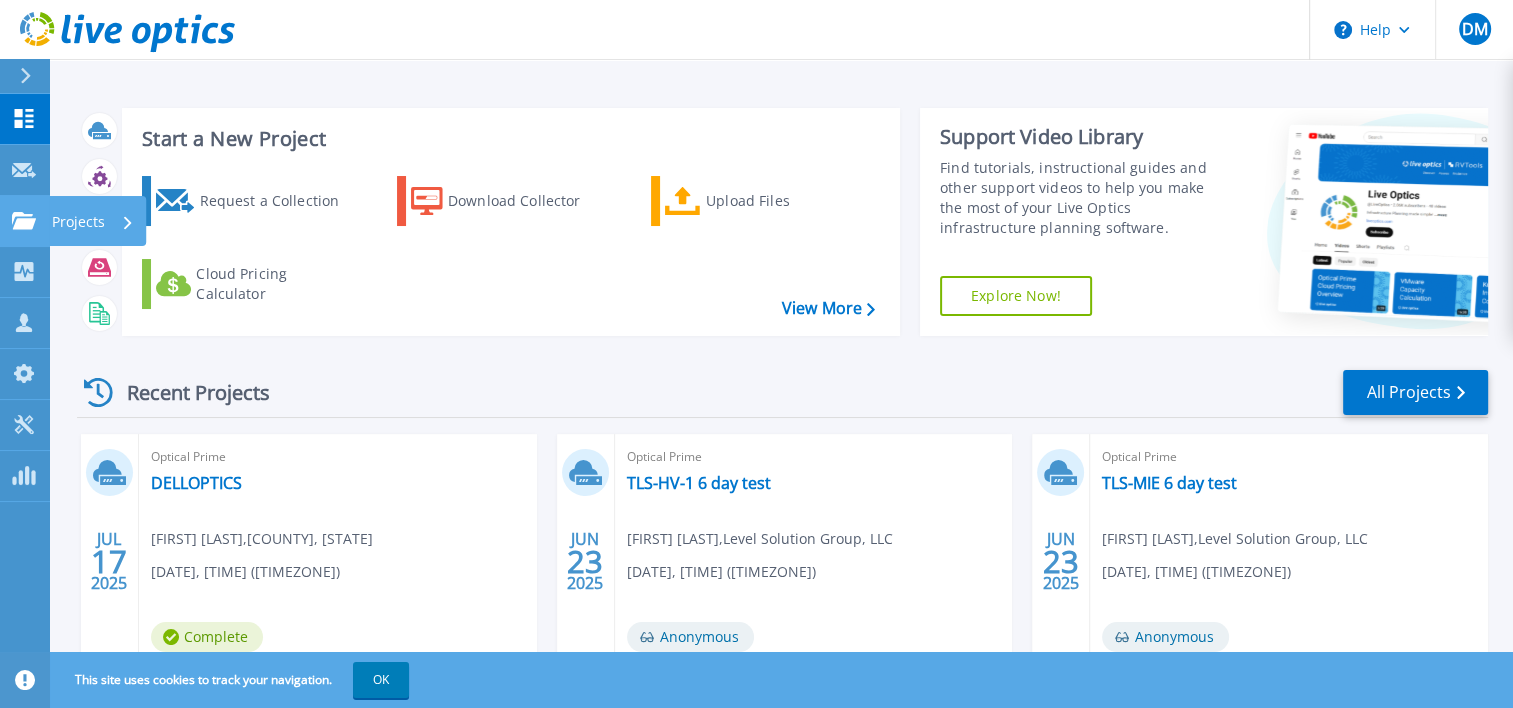 click on "Projects Projects" at bounding box center [25, 221] 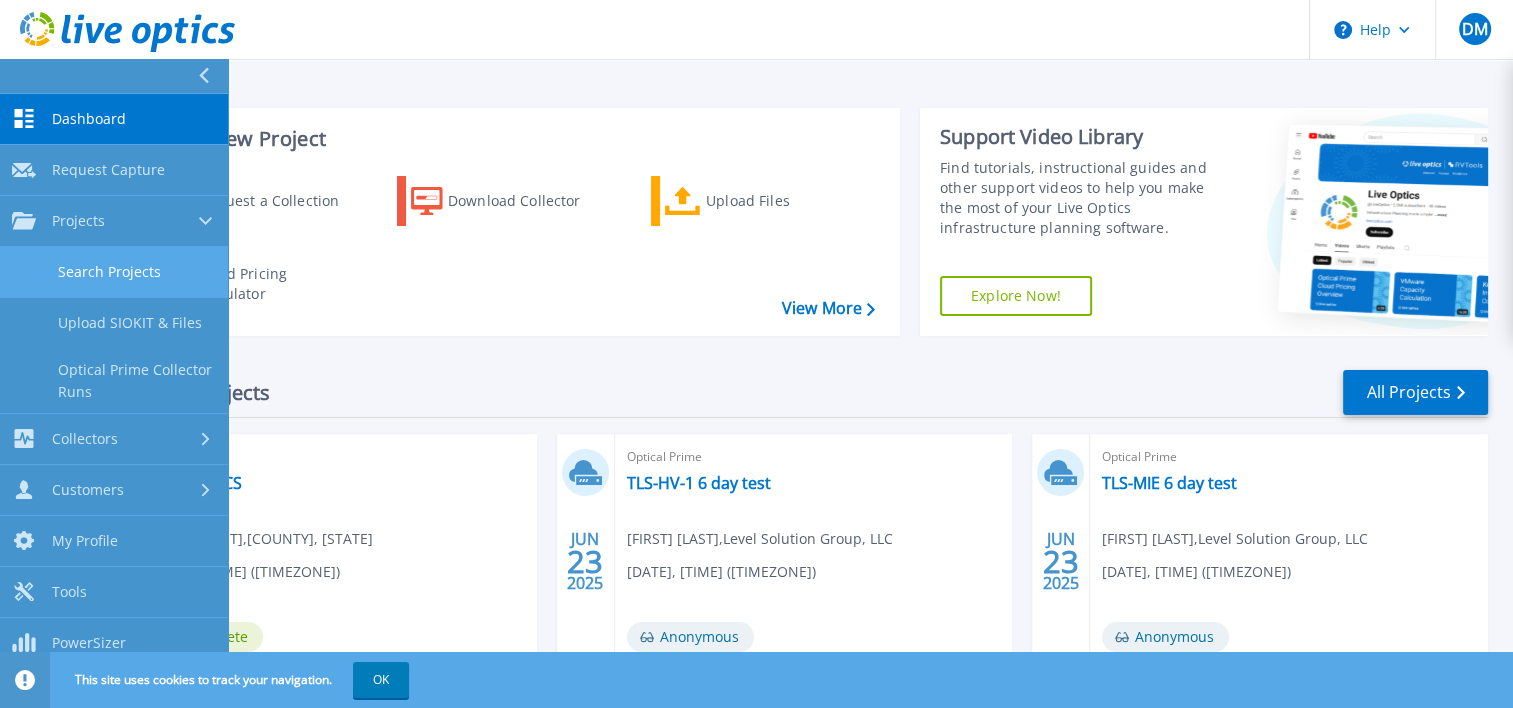 click on "Search Projects" at bounding box center [114, 272] 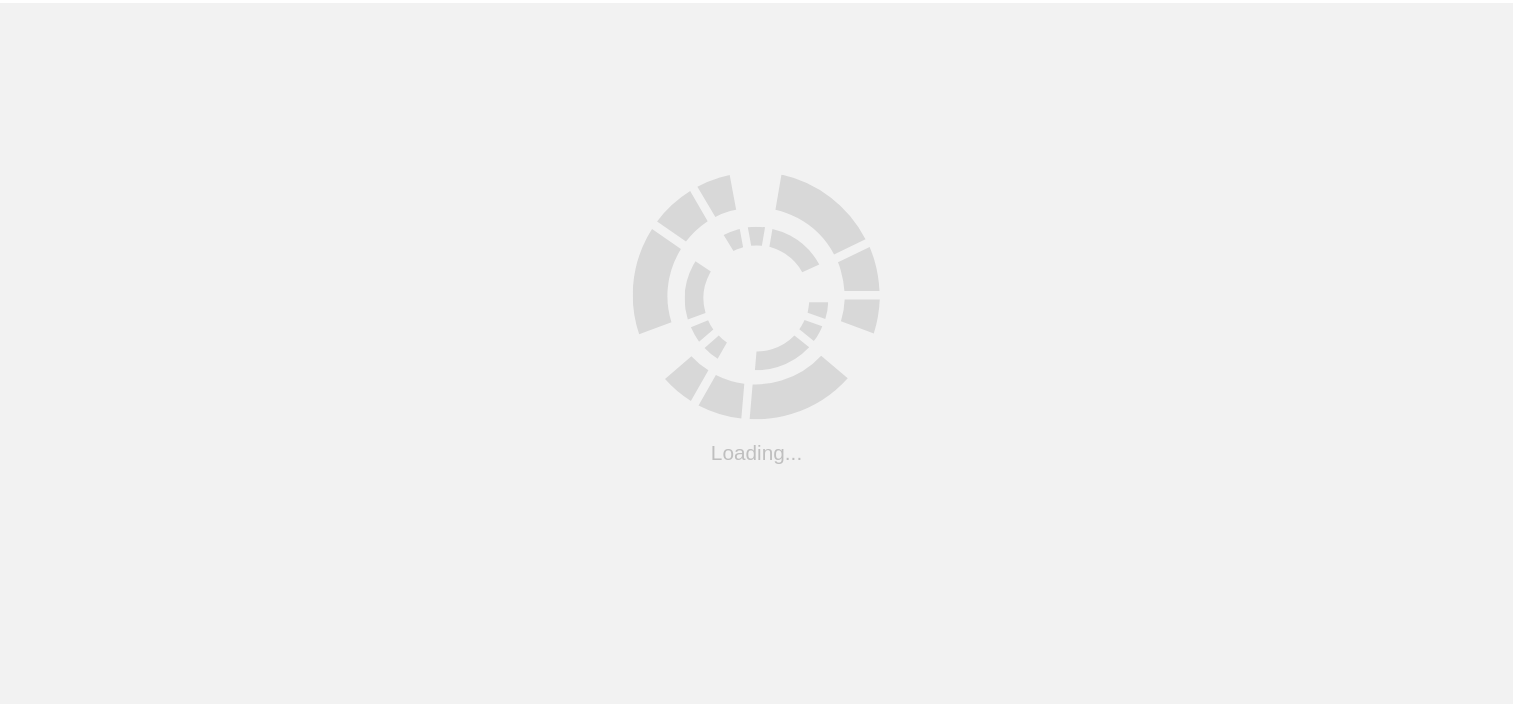 scroll, scrollTop: 0, scrollLeft: 0, axis: both 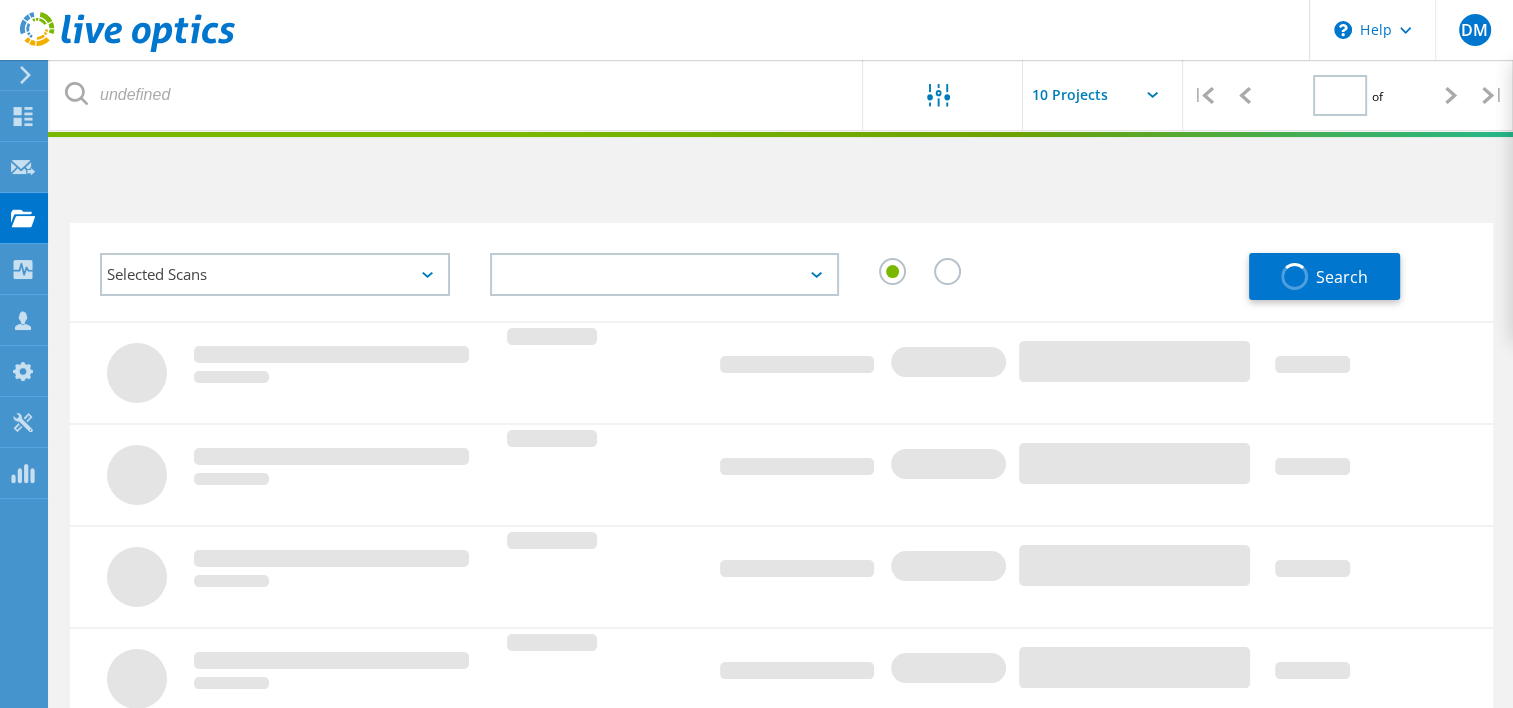 type on "1" 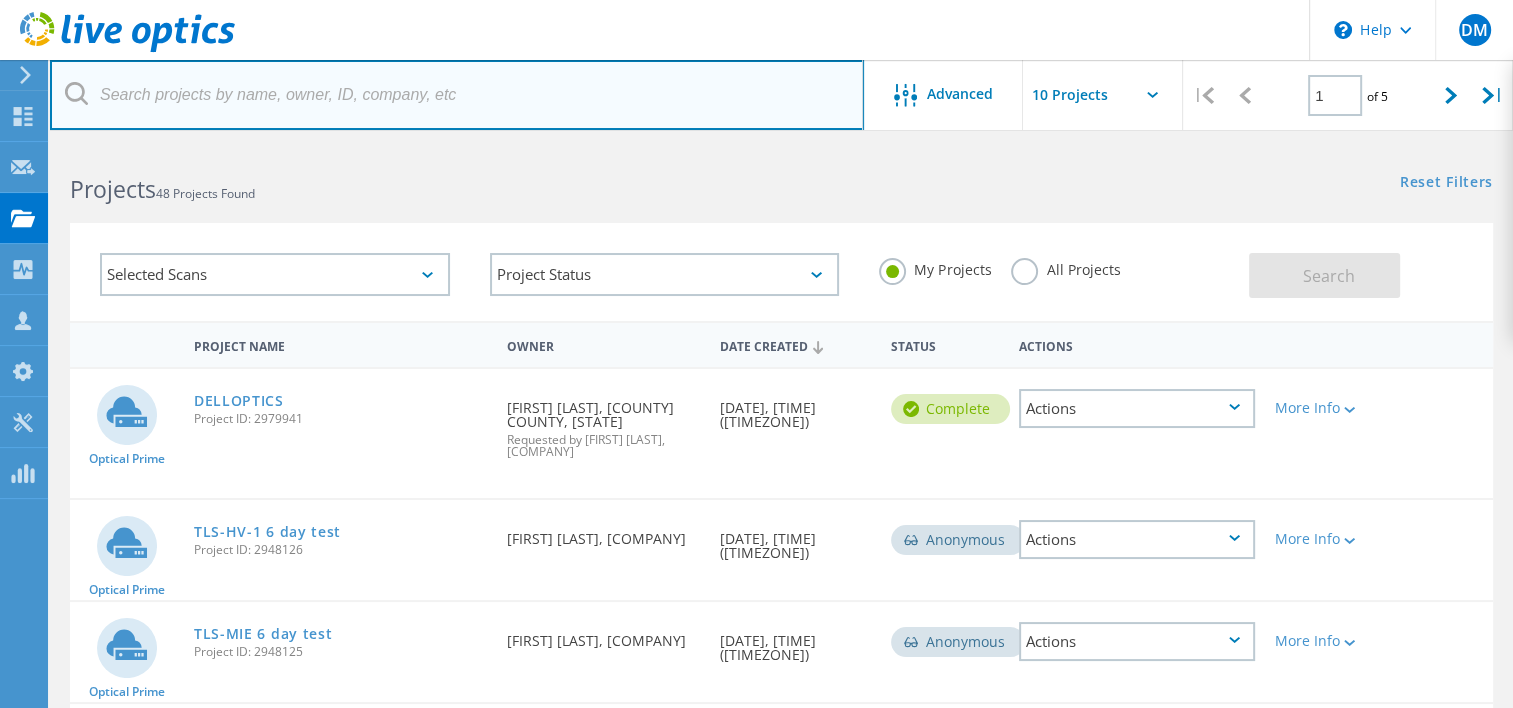 click at bounding box center (457, 95) 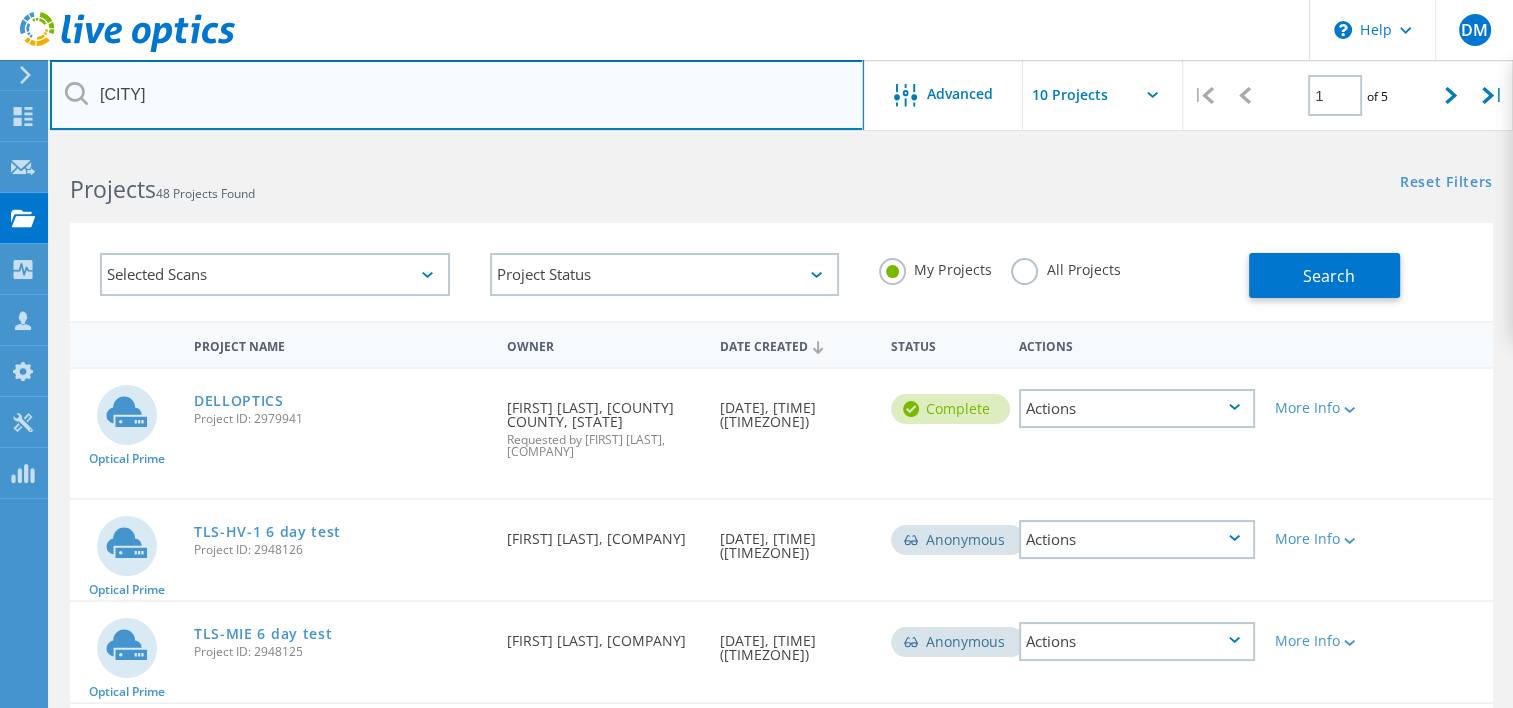 type on "[CITY]" 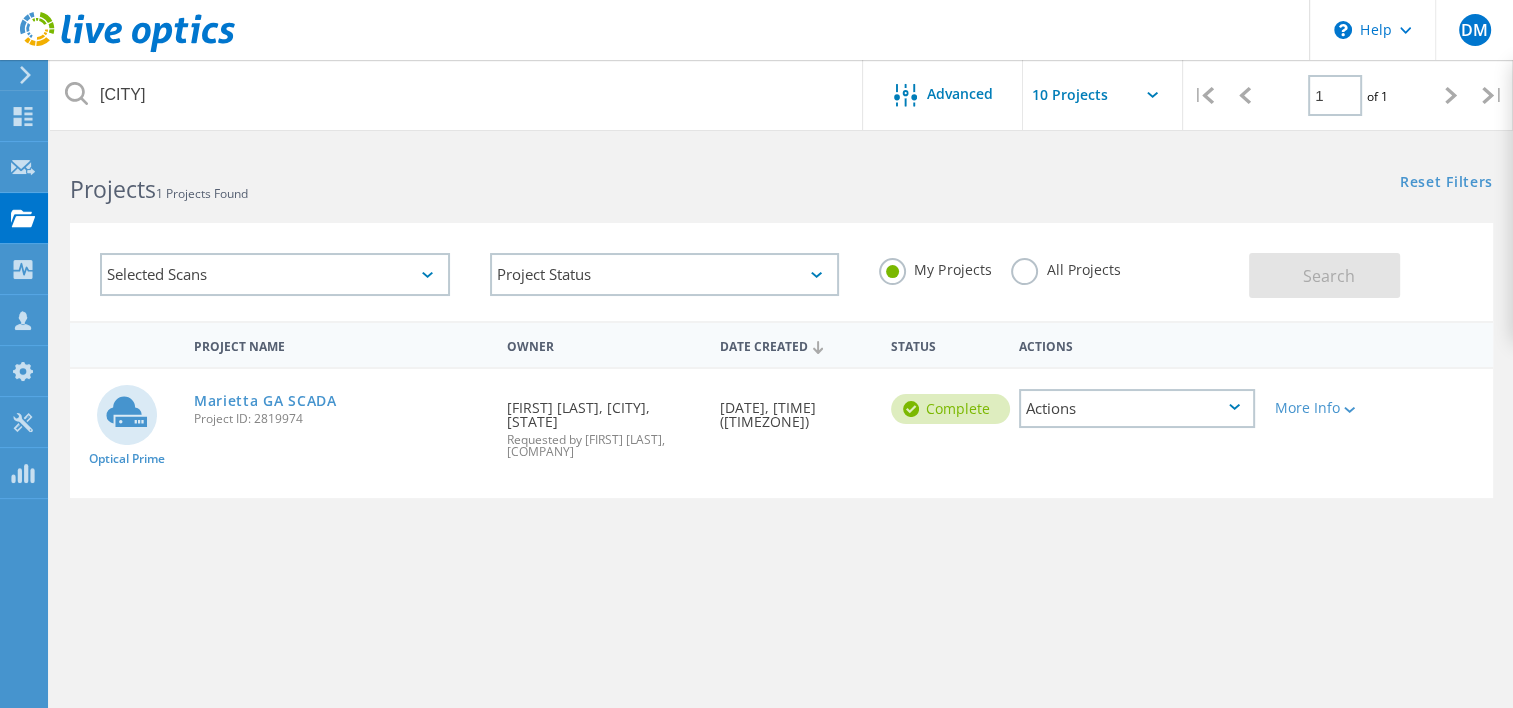click on "Actions" 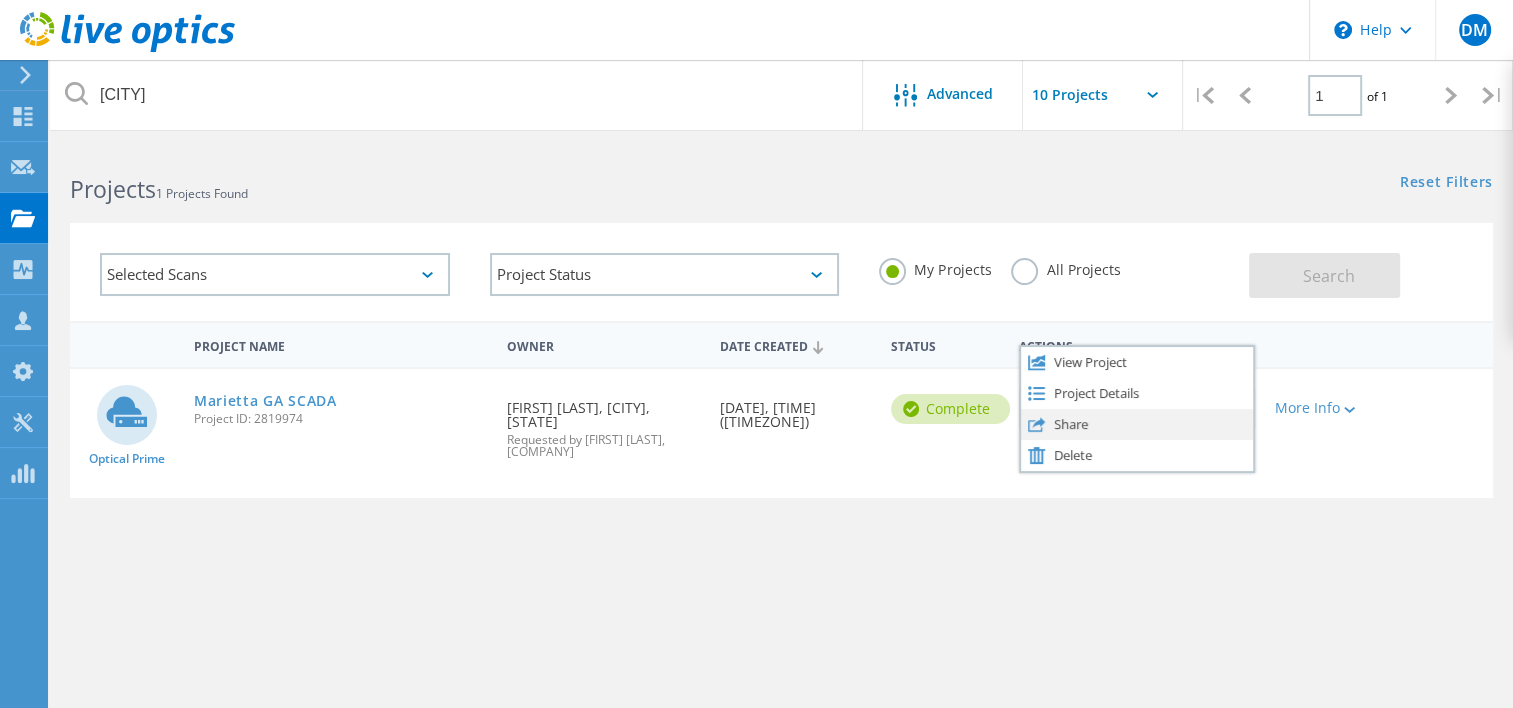 click on "Share" 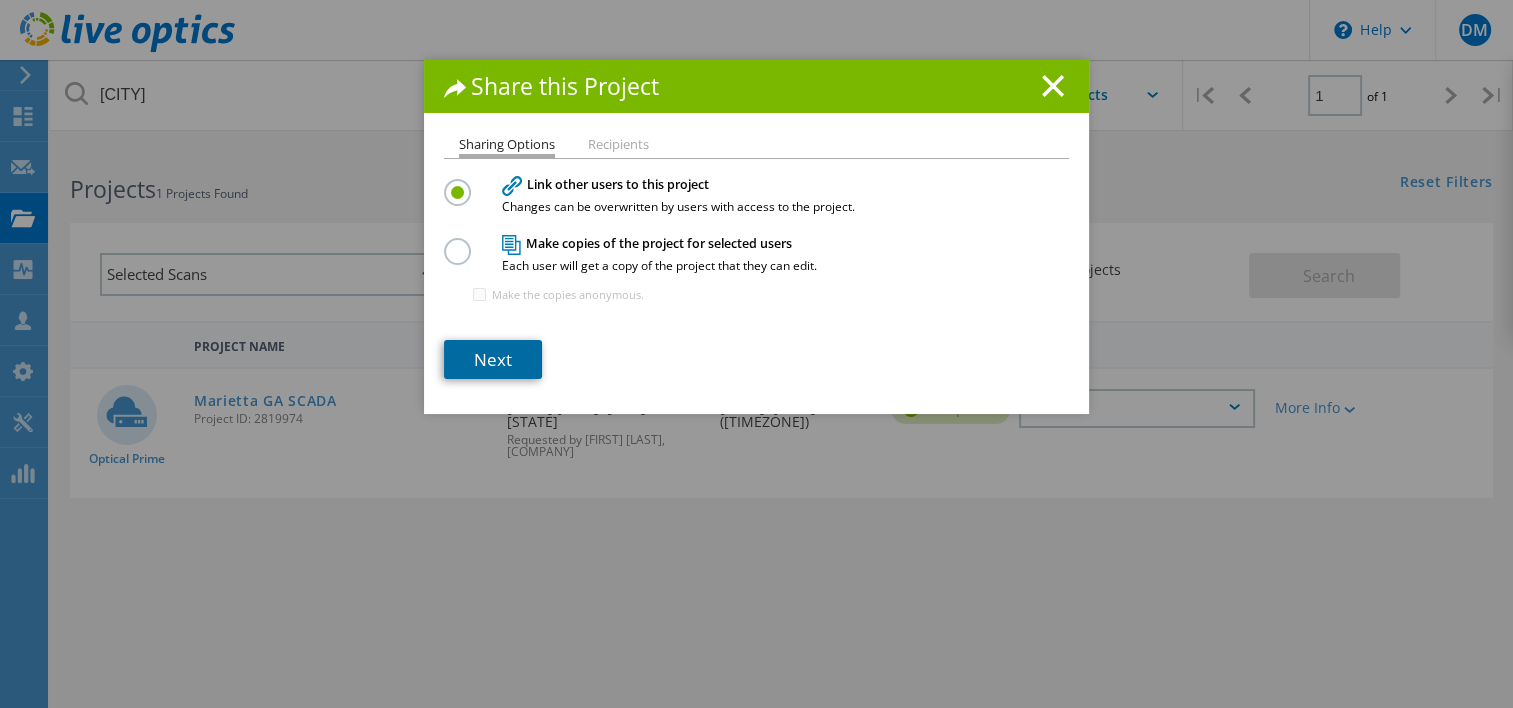 click on "Next" at bounding box center (493, 359) 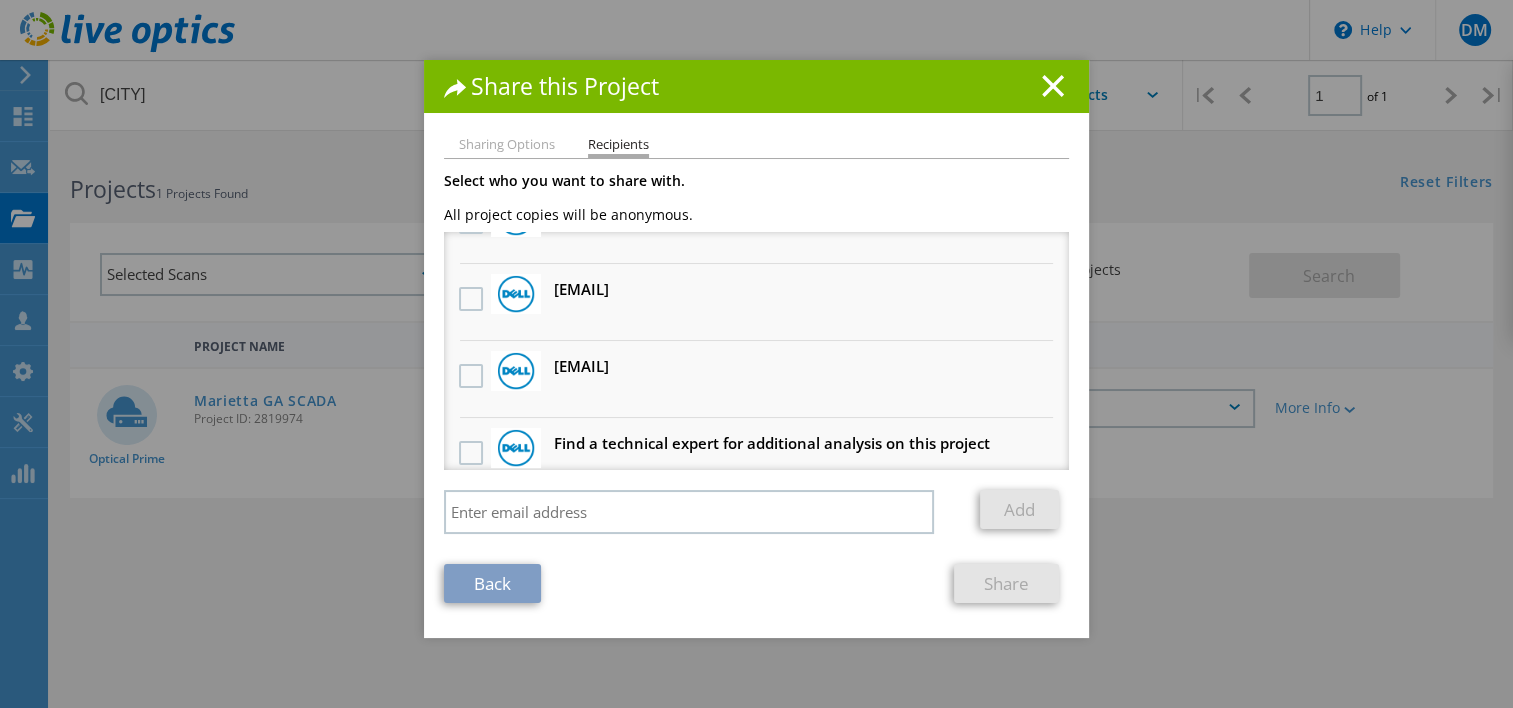 scroll, scrollTop: 600, scrollLeft: 0, axis: vertical 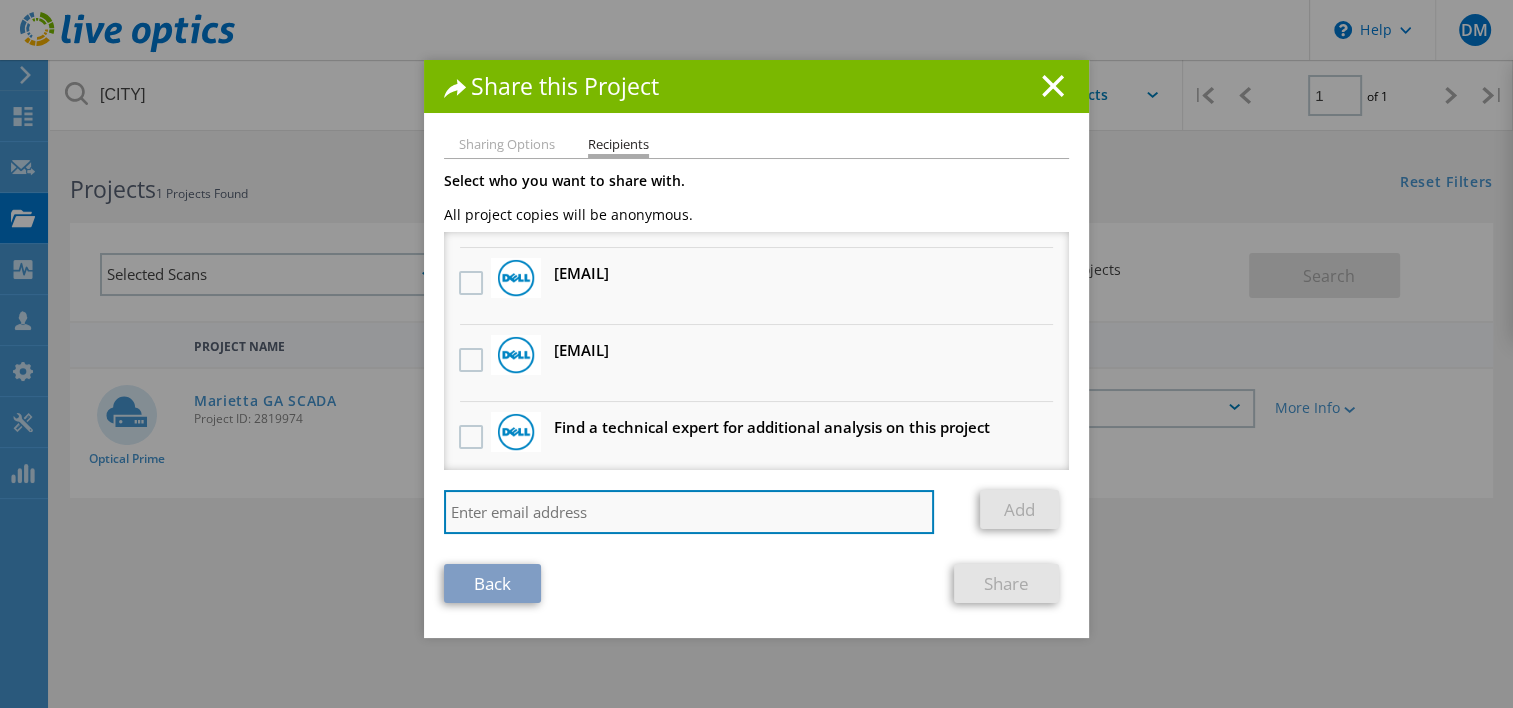 click at bounding box center [689, 512] 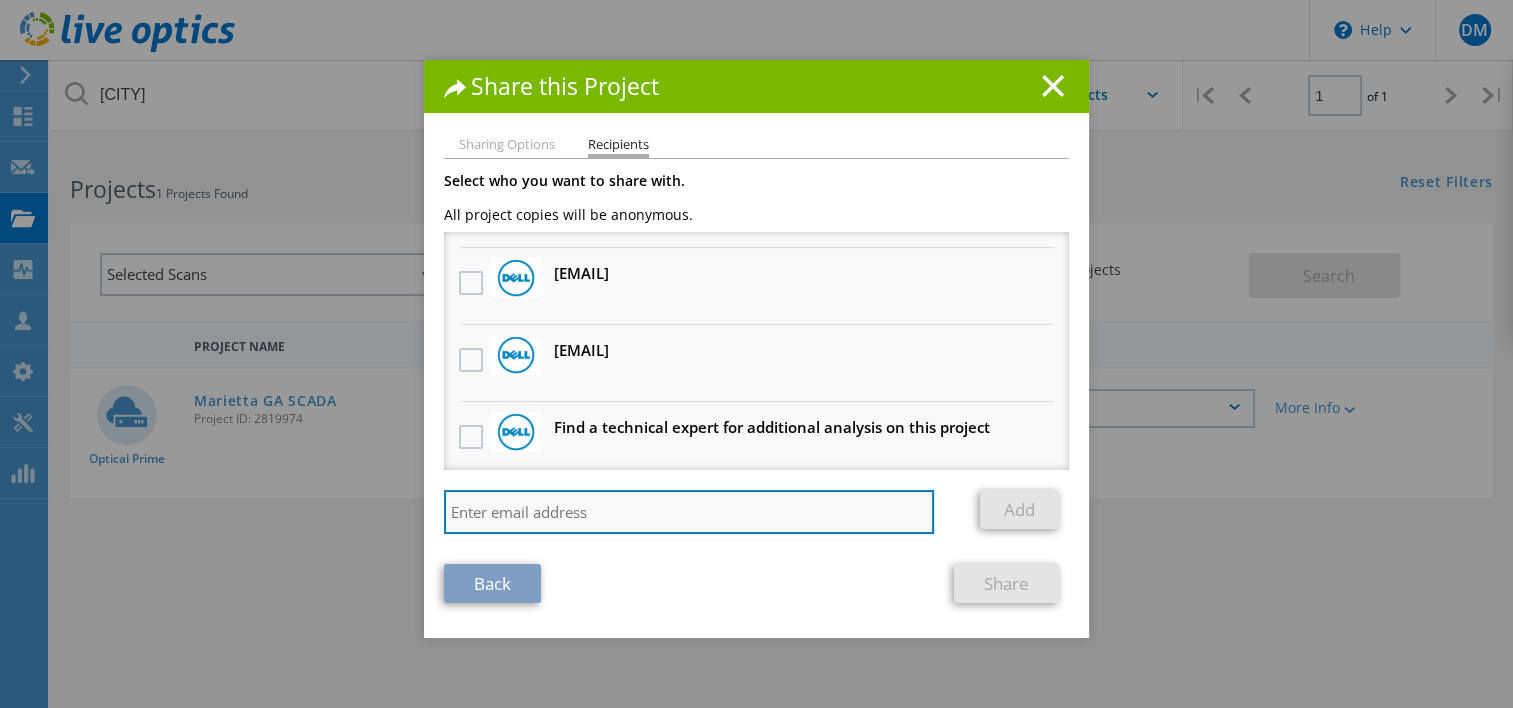 paste on "[EMAIL]" 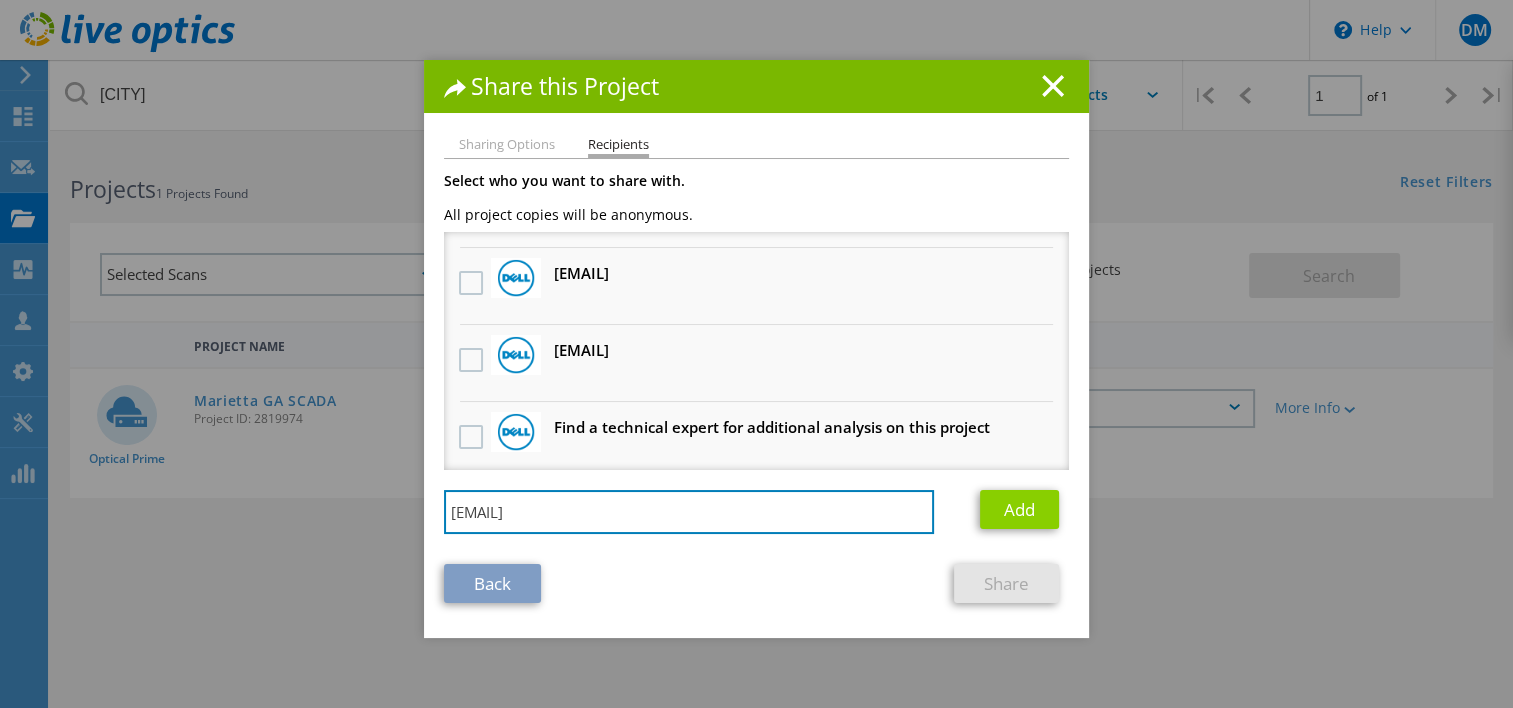 type on "[EMAIL]" 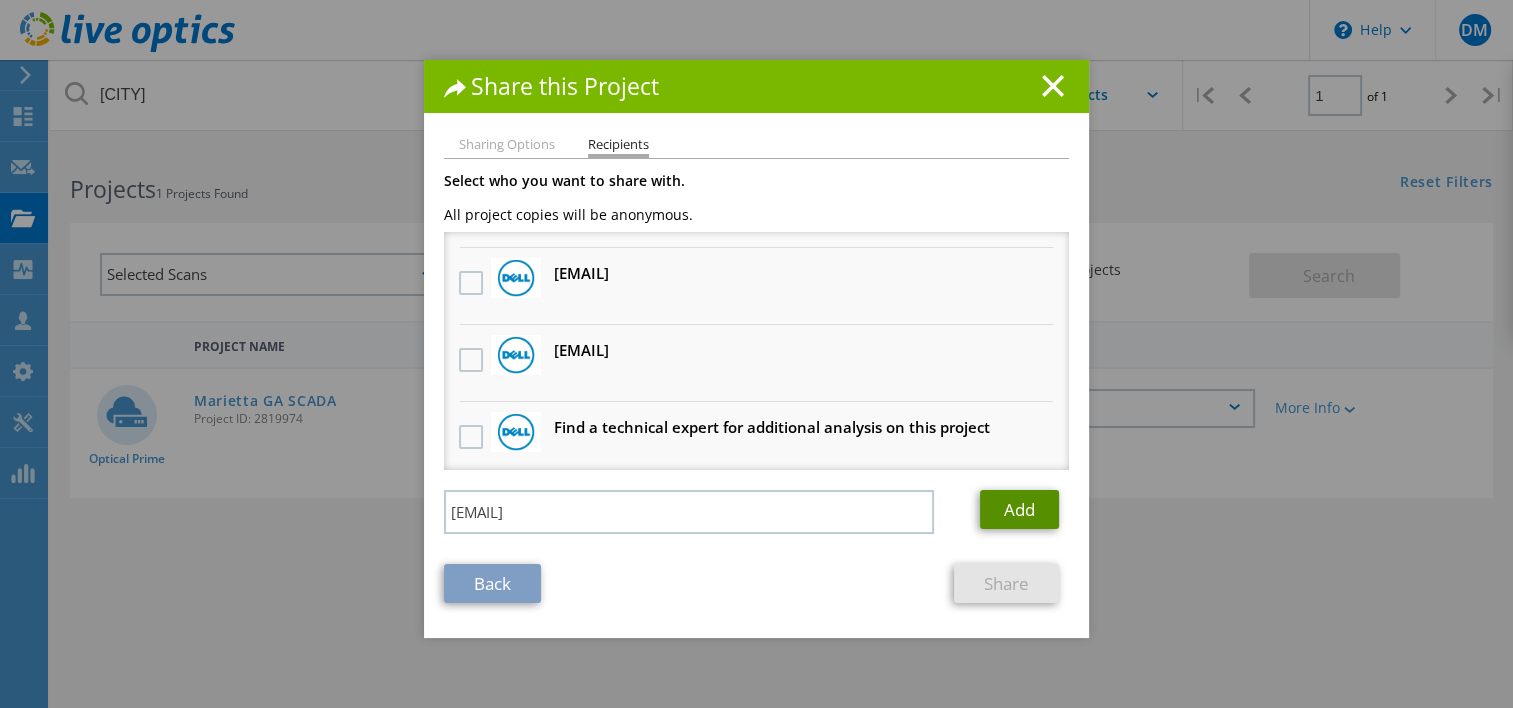 click on "Add" at bounding box center (1019, 509) 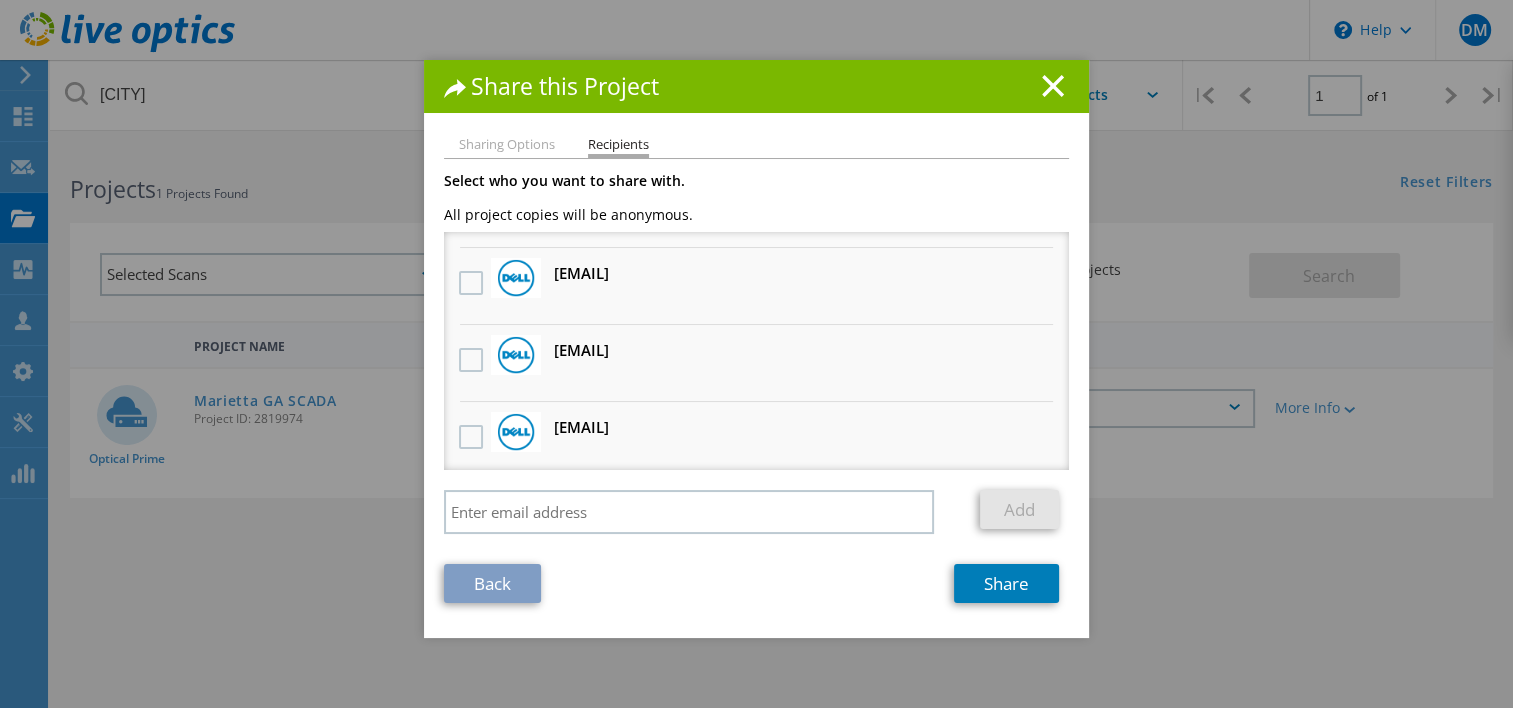 scroll, scrollTop: 676, scrollLeft: 0, axis: vertical 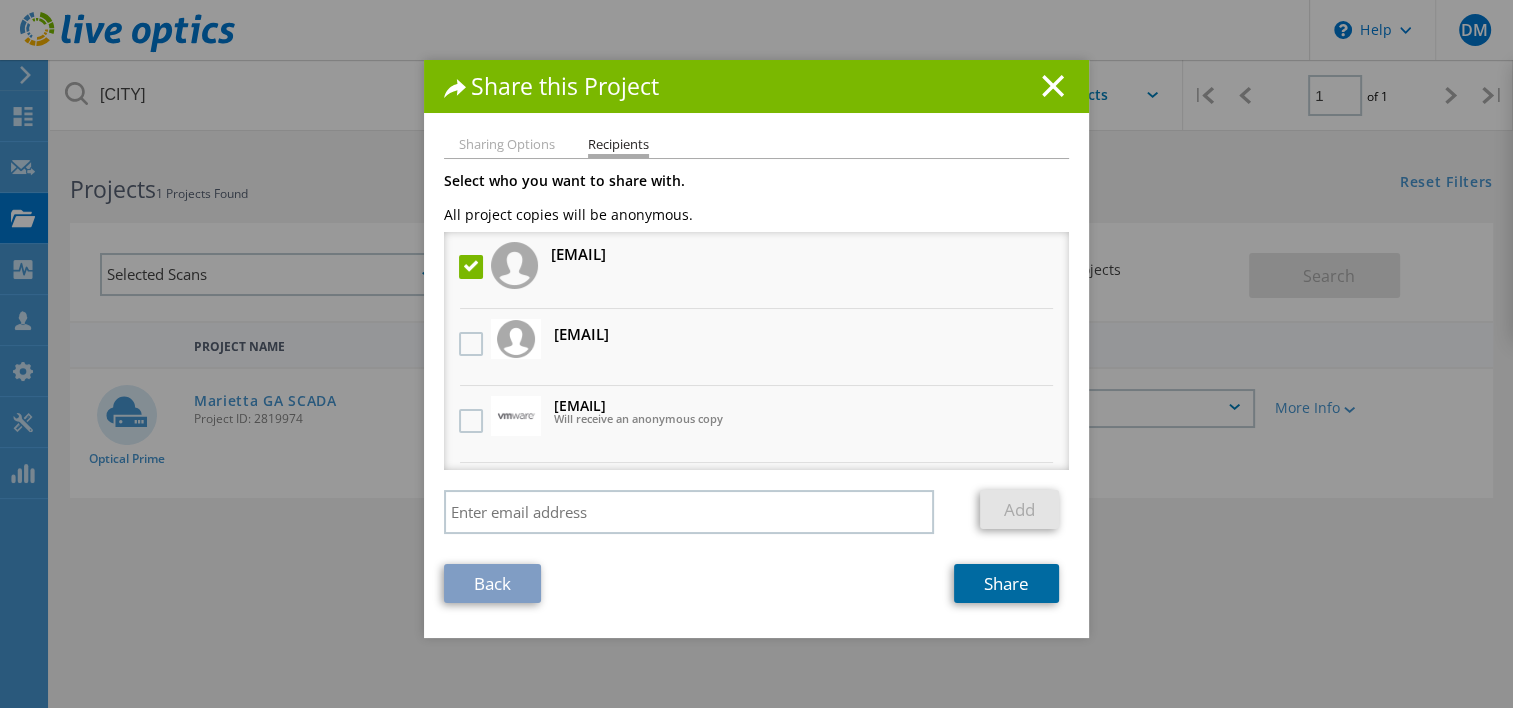 click on "Share" at bounding box center [1006, 583] 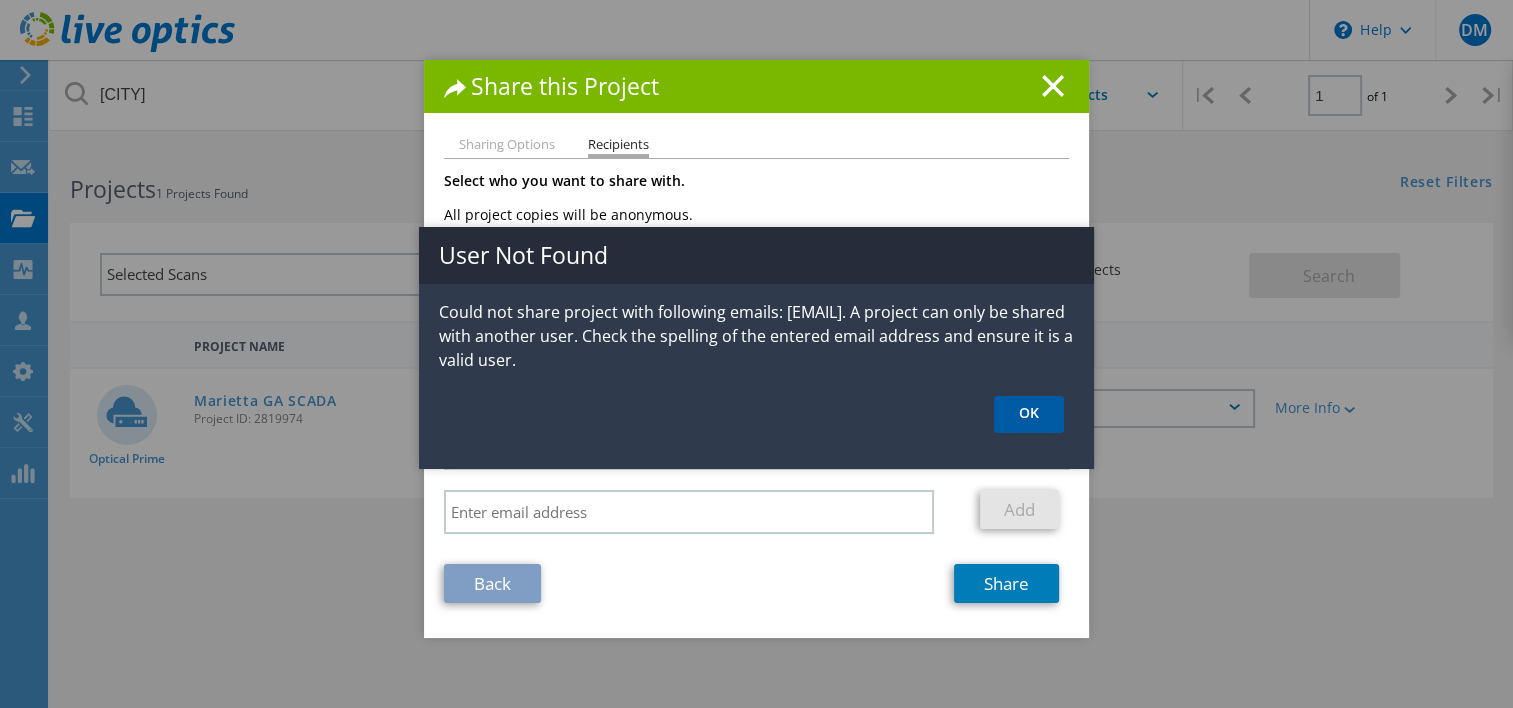 click on "OK" at bounding box center (1029, 414) 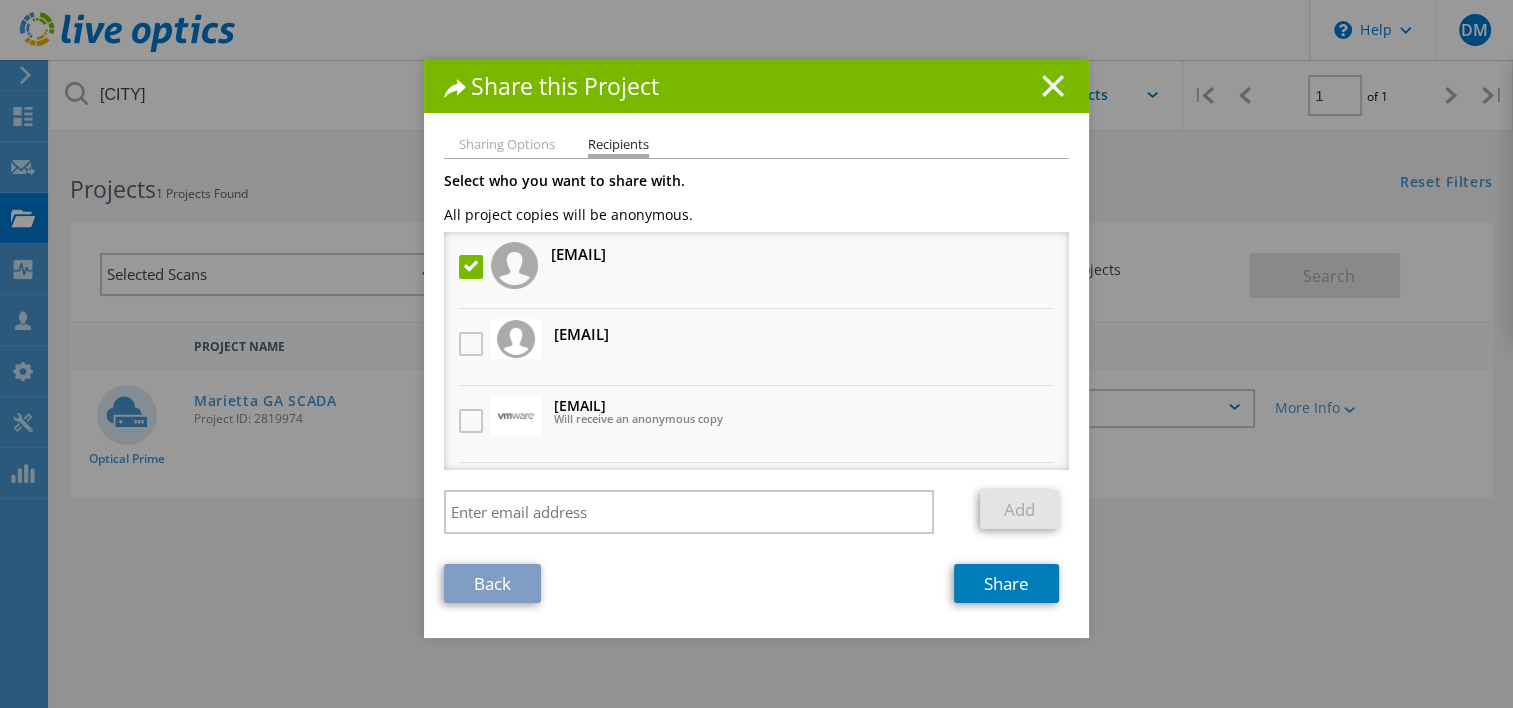 click 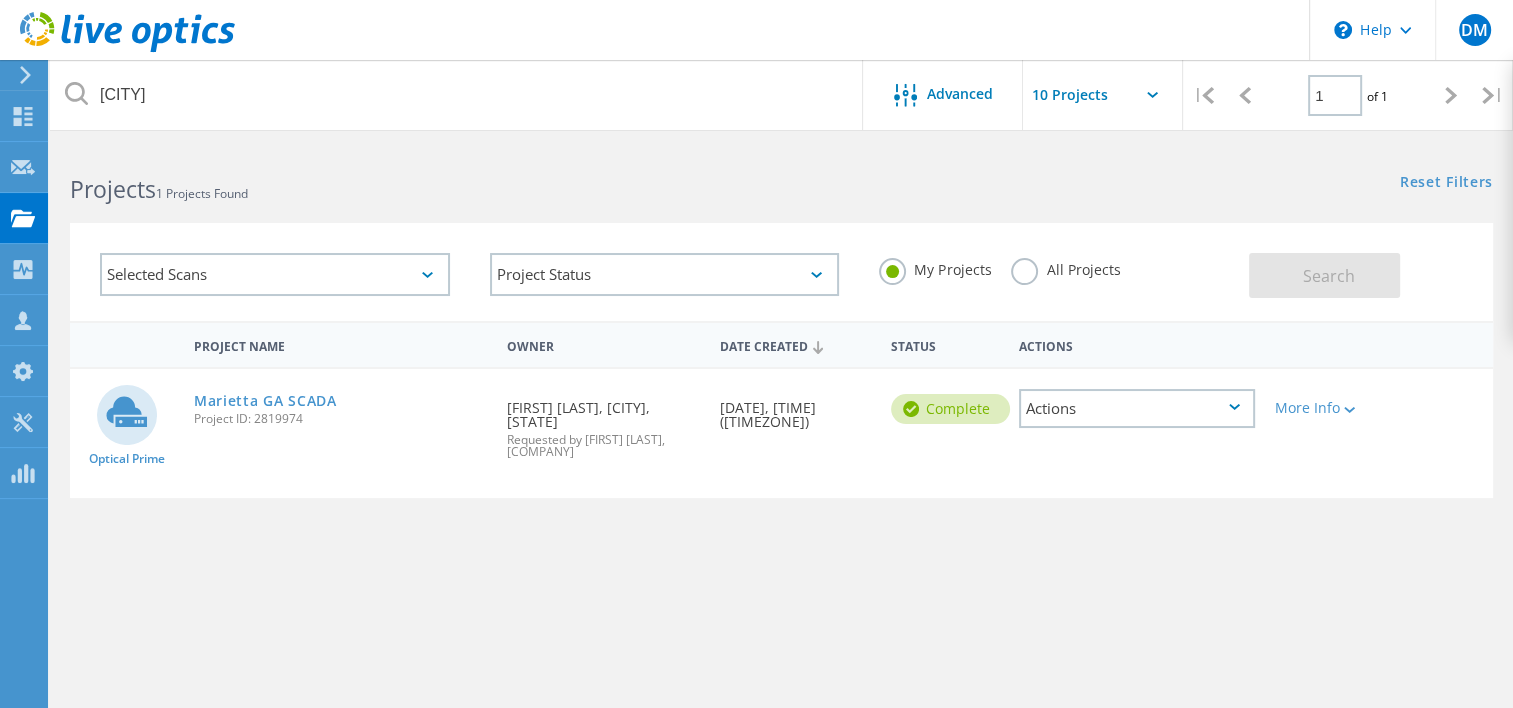 click on "Actions" 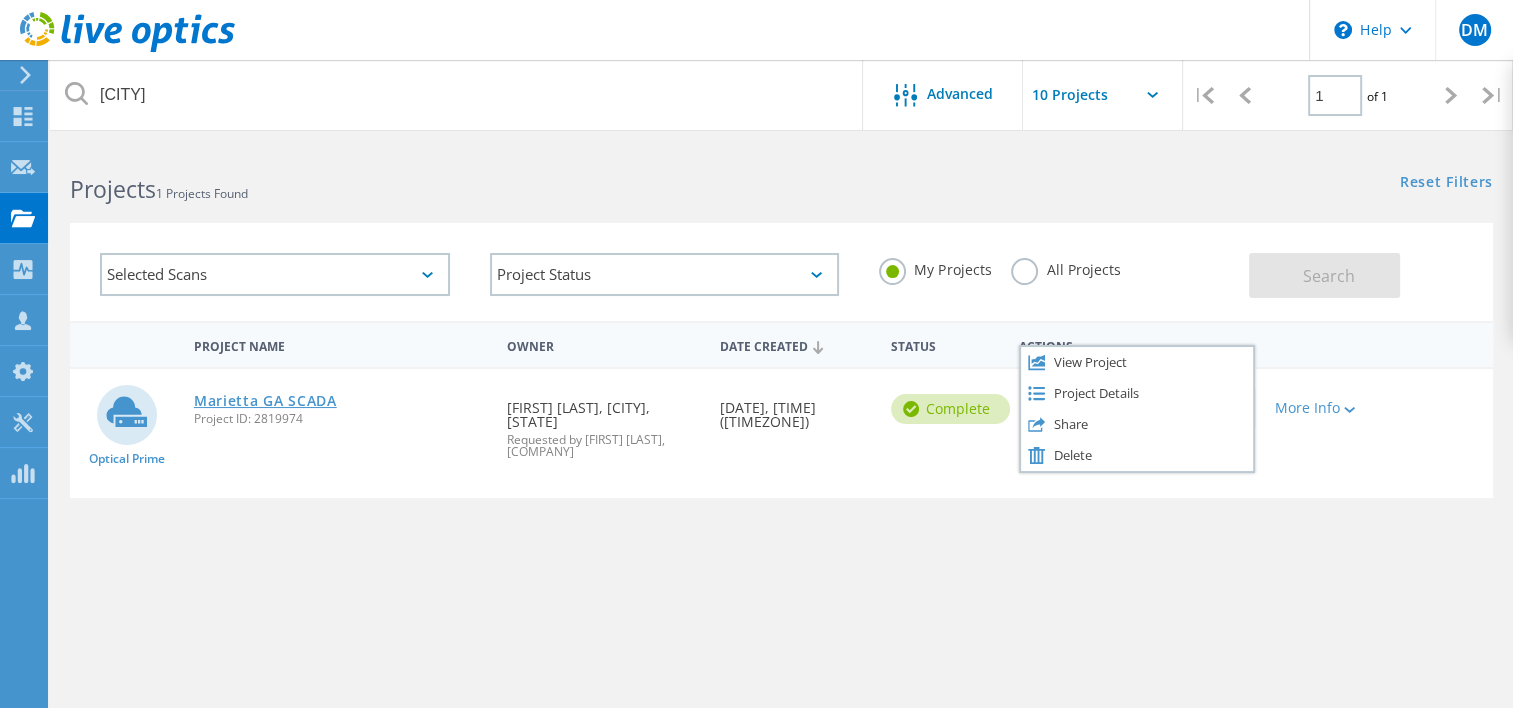 click on "Marietta GA SCADA" 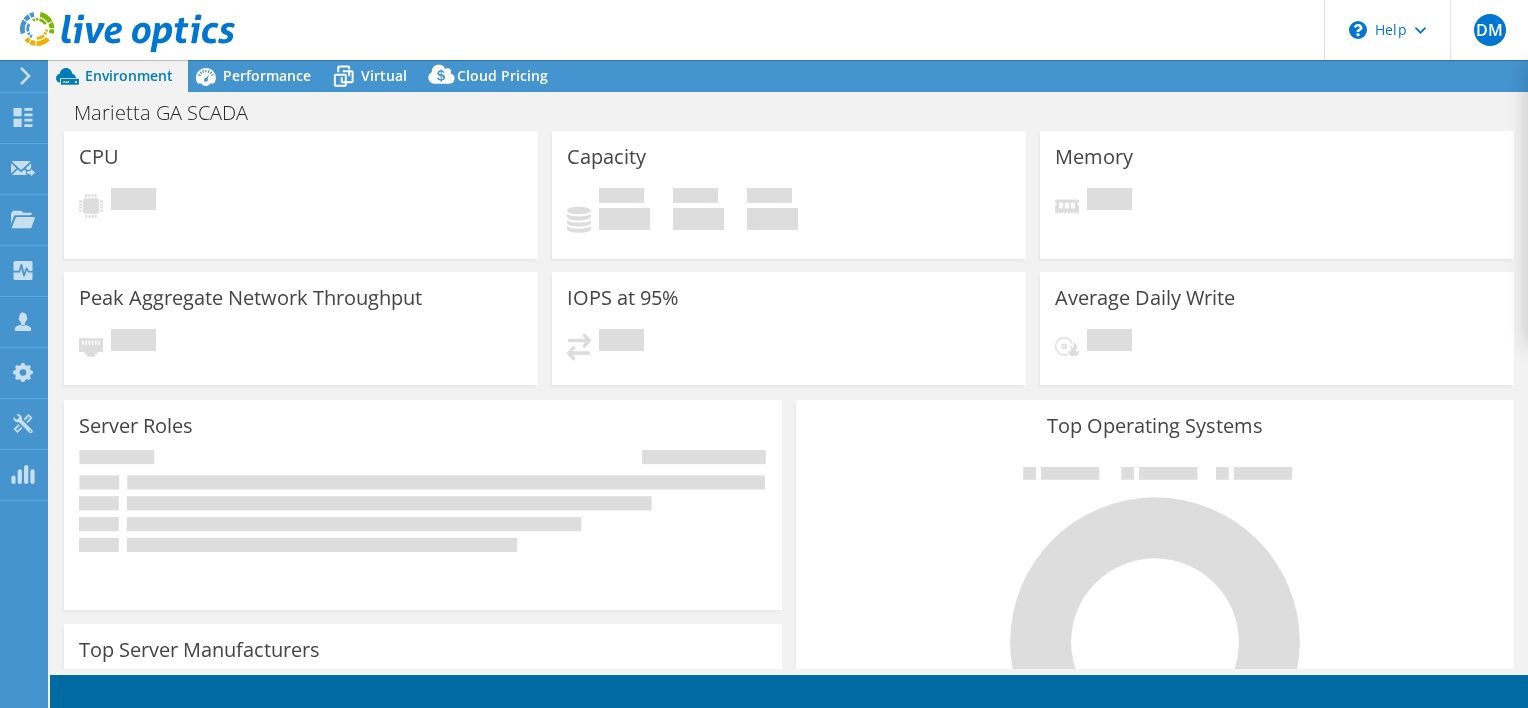 scroll, scrollTop: 0, scrollLeft: 0, axis: both 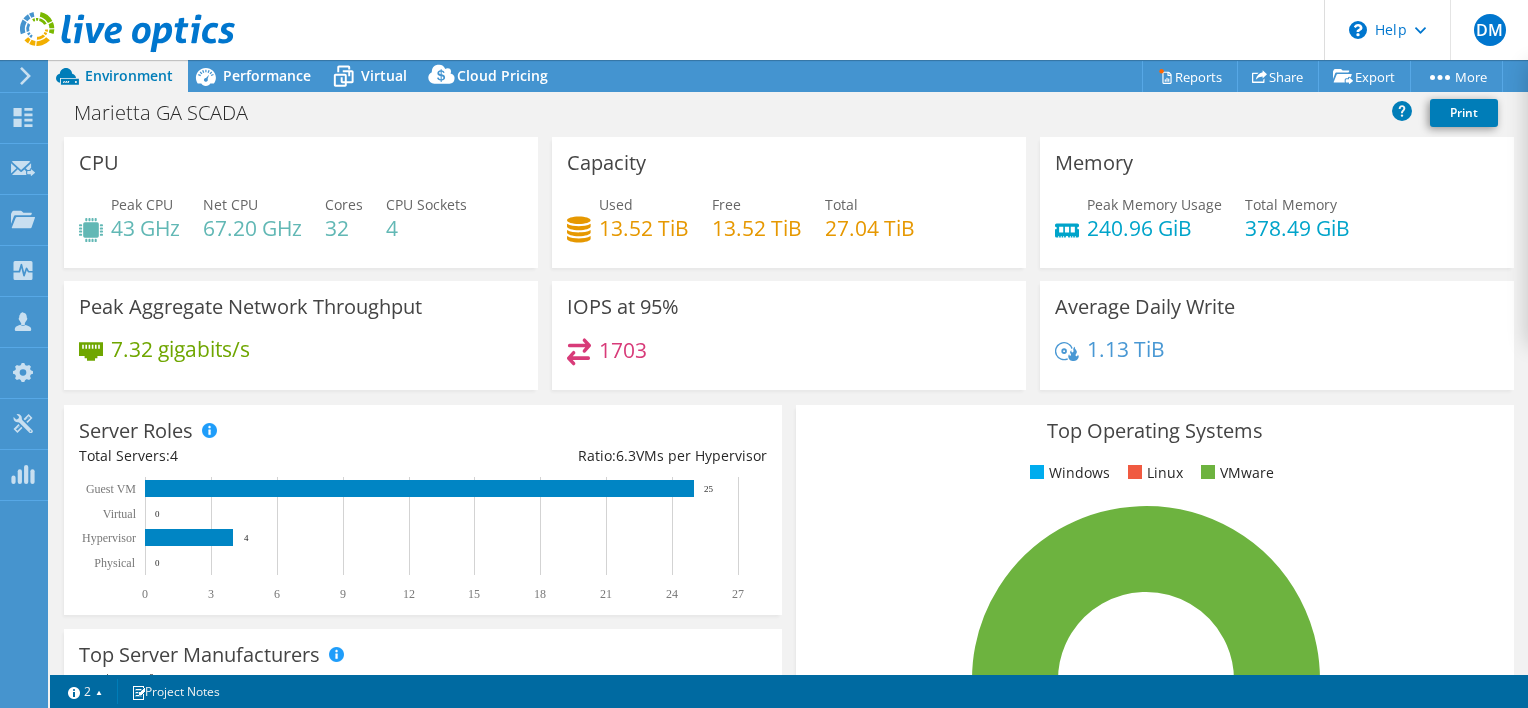 select on "USD" 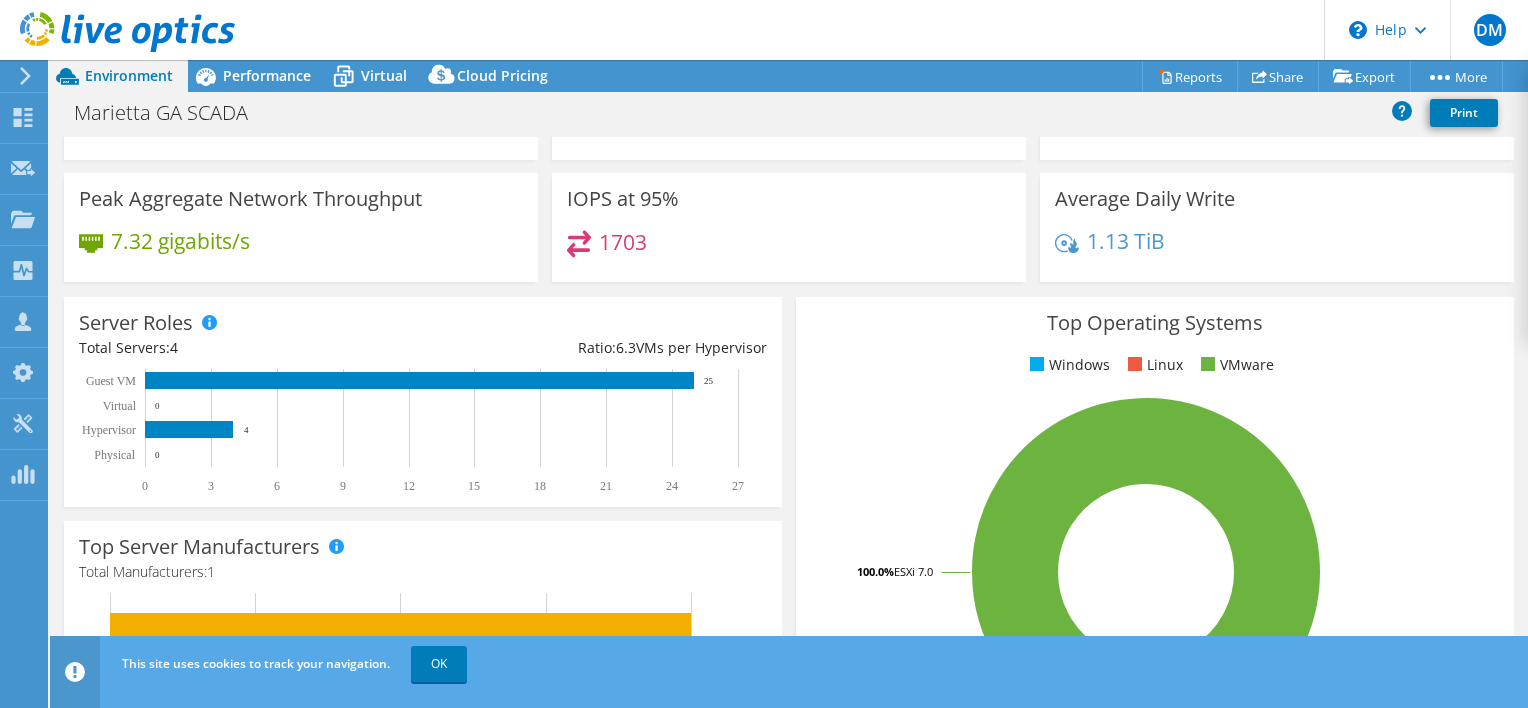 scroll, scrollTop: 0, scrollLeft: 0, axis: both 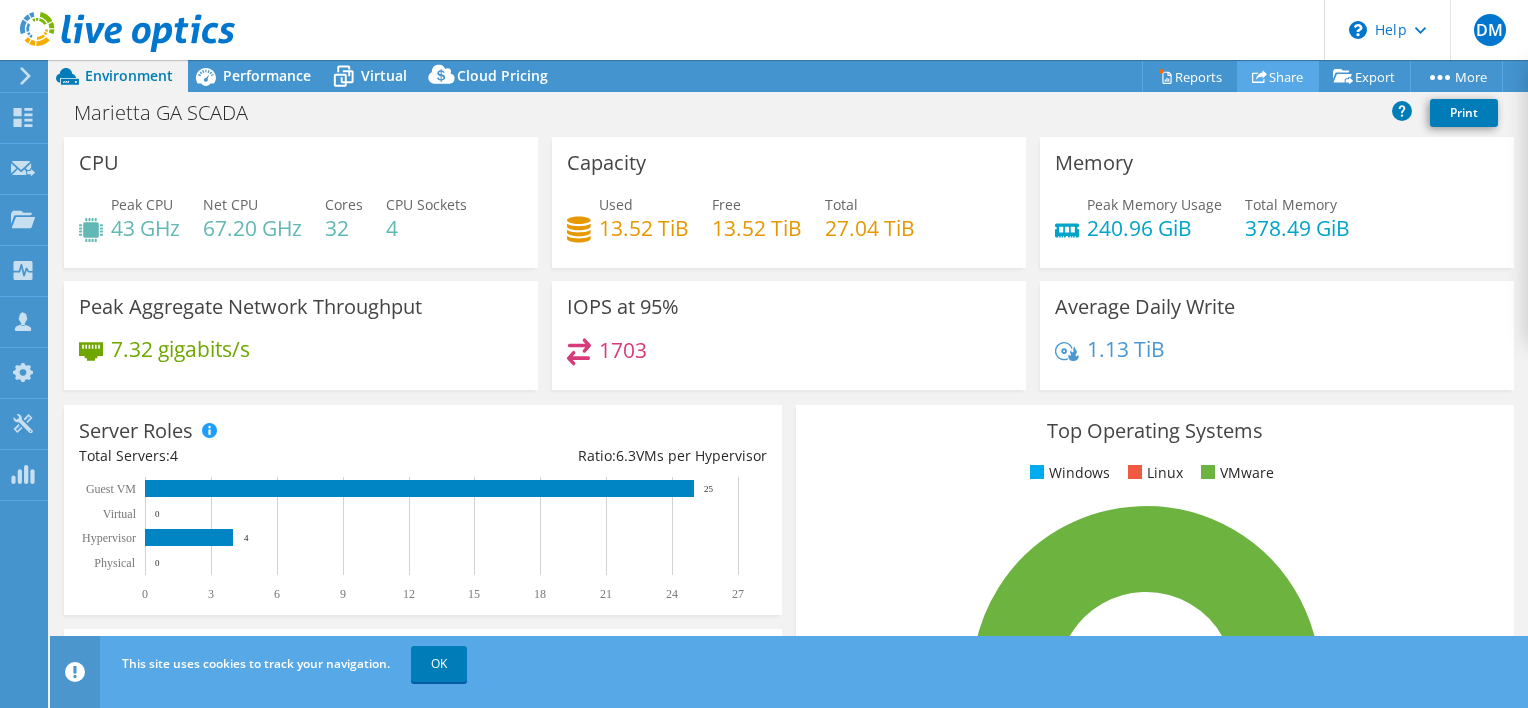 click on "Share" at bounding box center [1278, 76] 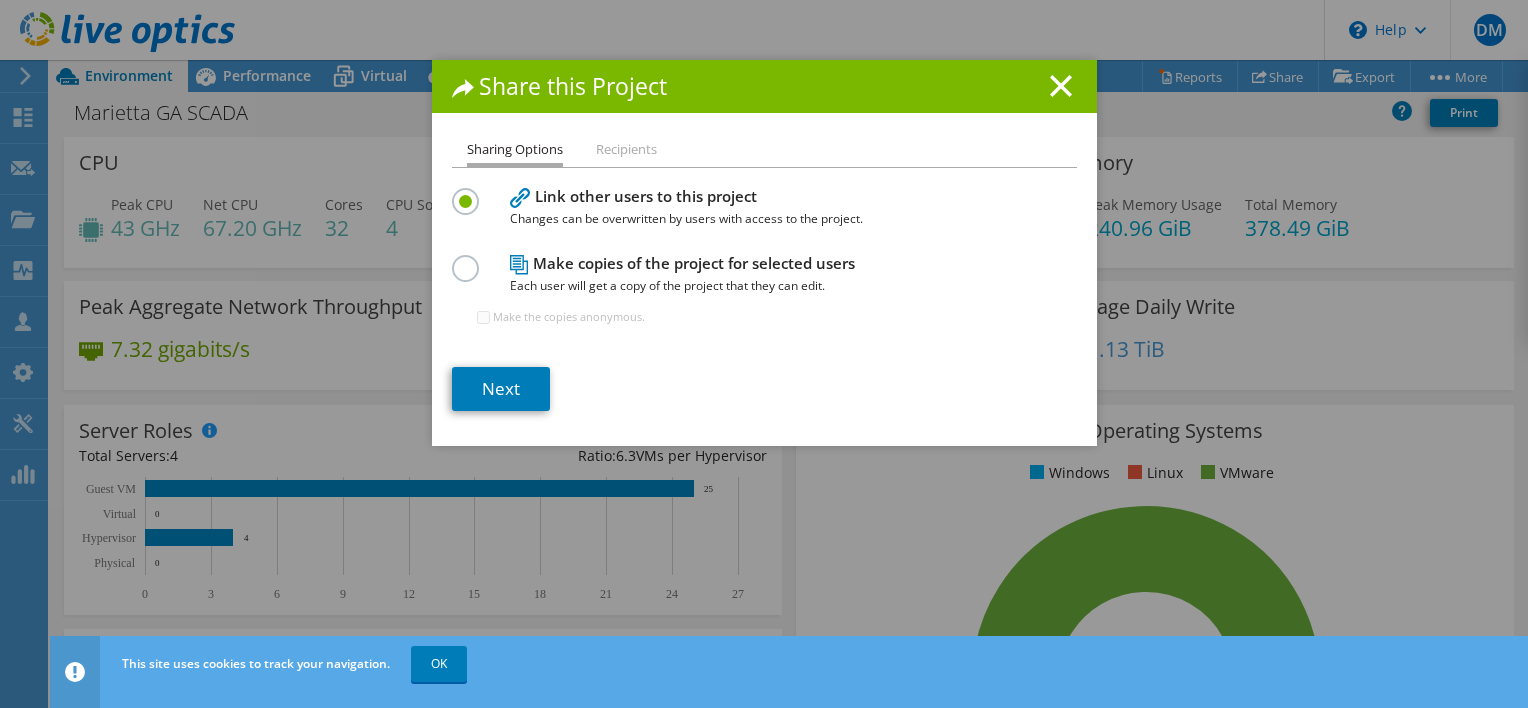 click on "Recipients" at bounding box center [626, 150] 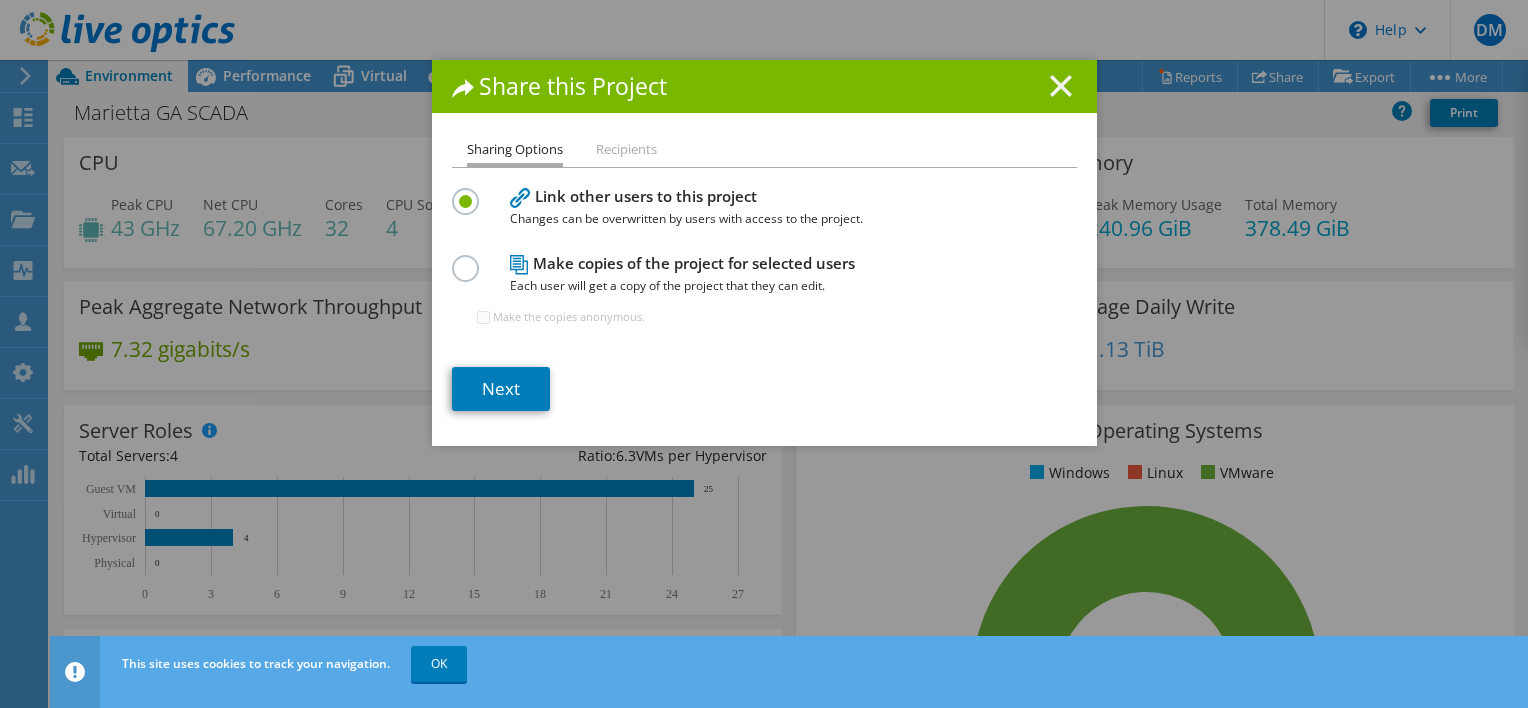 click 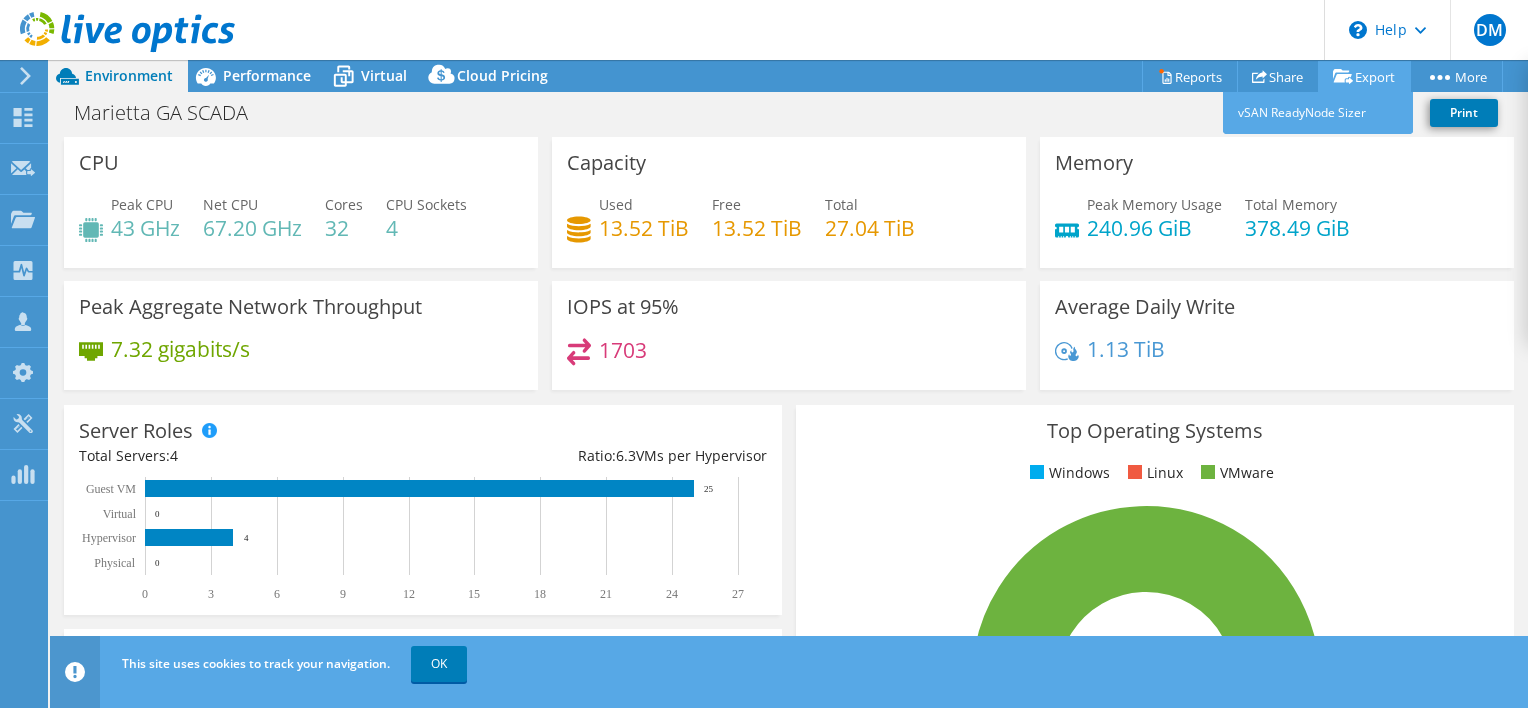 click on "Export" at bounding box center (1364, 76) 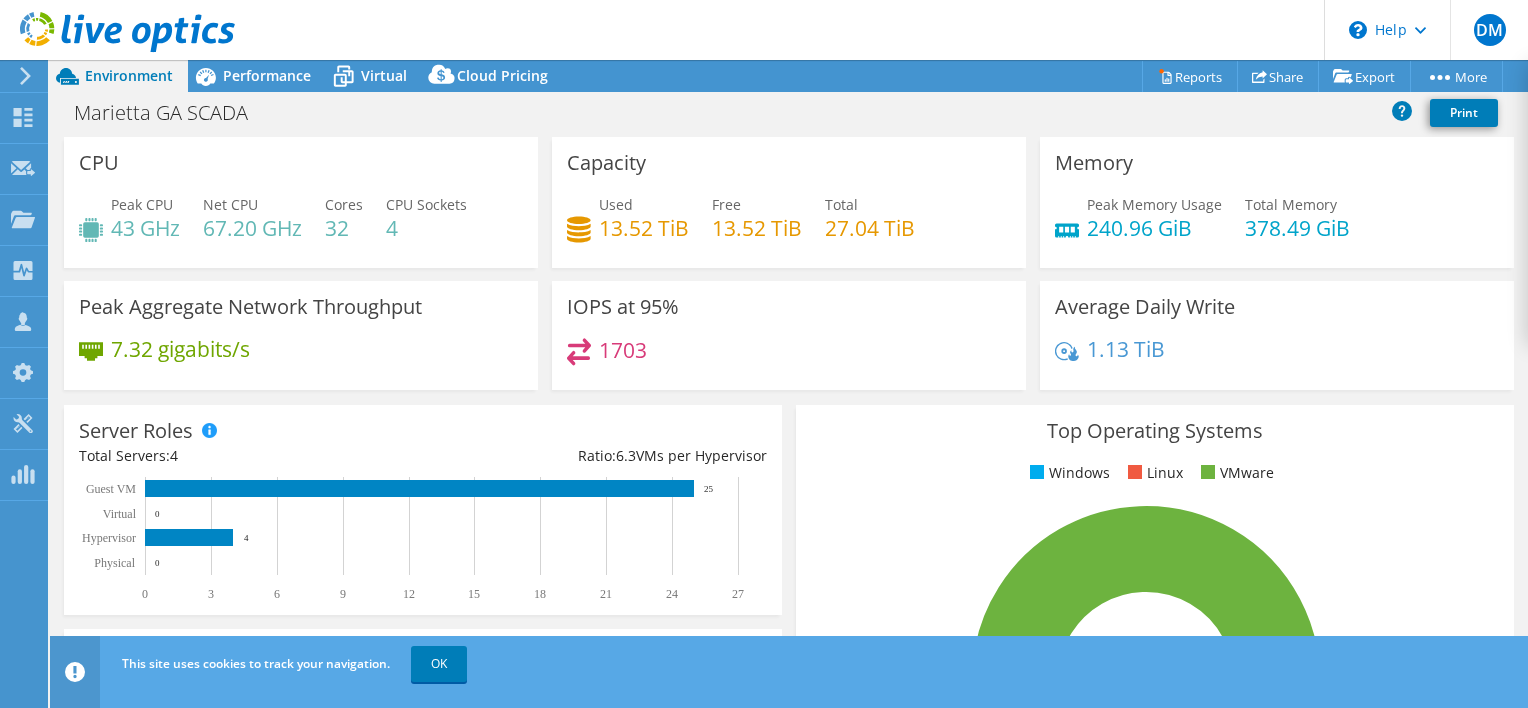 click on "Marietta GA SCADA
Print" at bounding box center (789, 112) 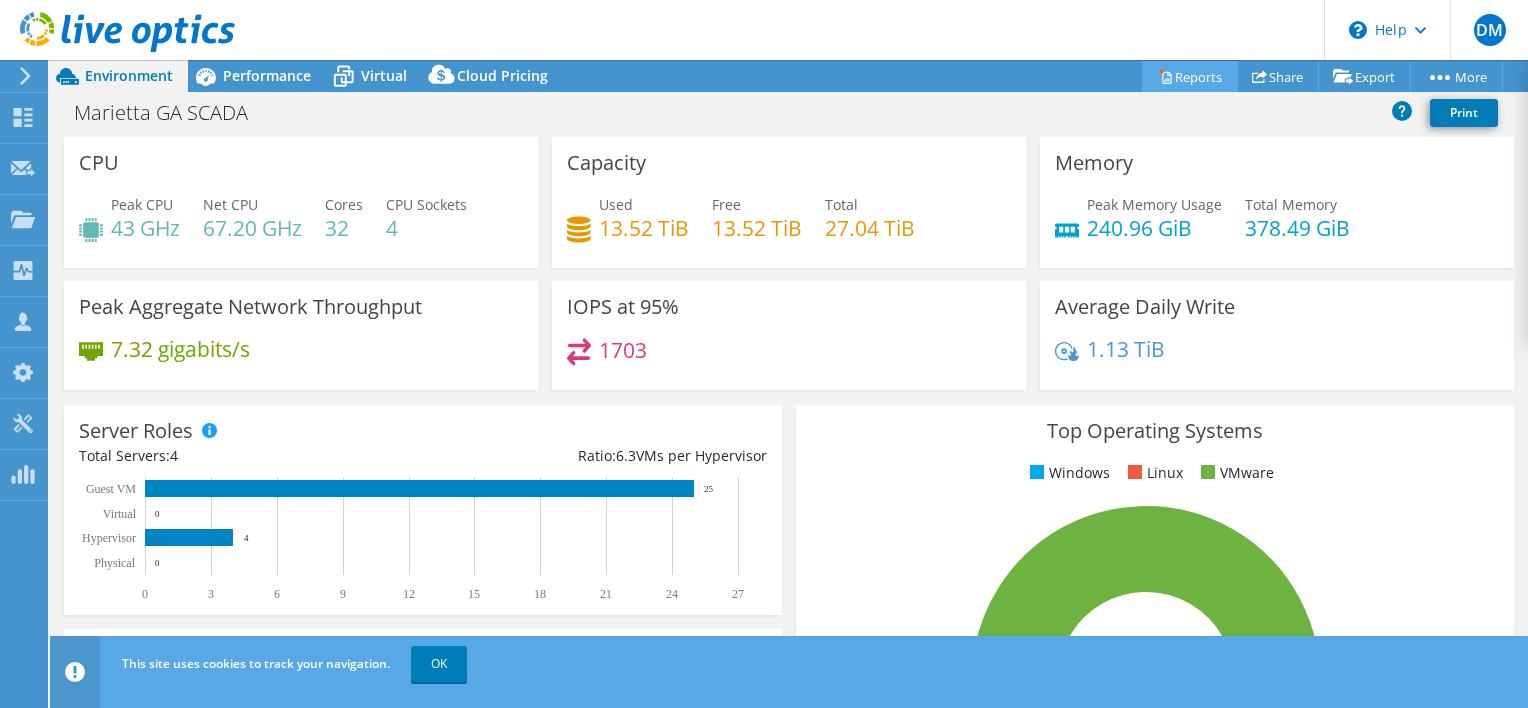 click on "Reports" at bounding box center (1190, 76) 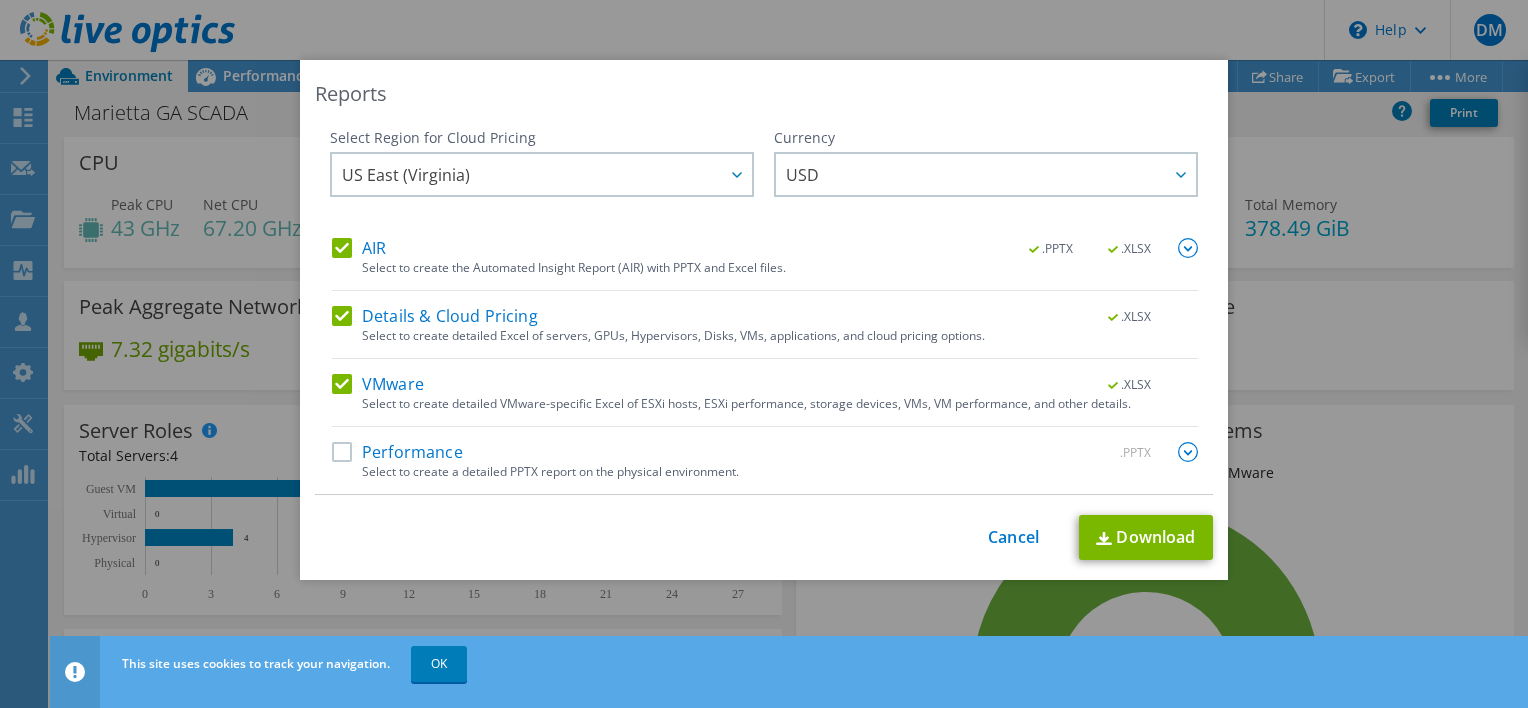 click on "Performance" at bounding box center [397, 452] 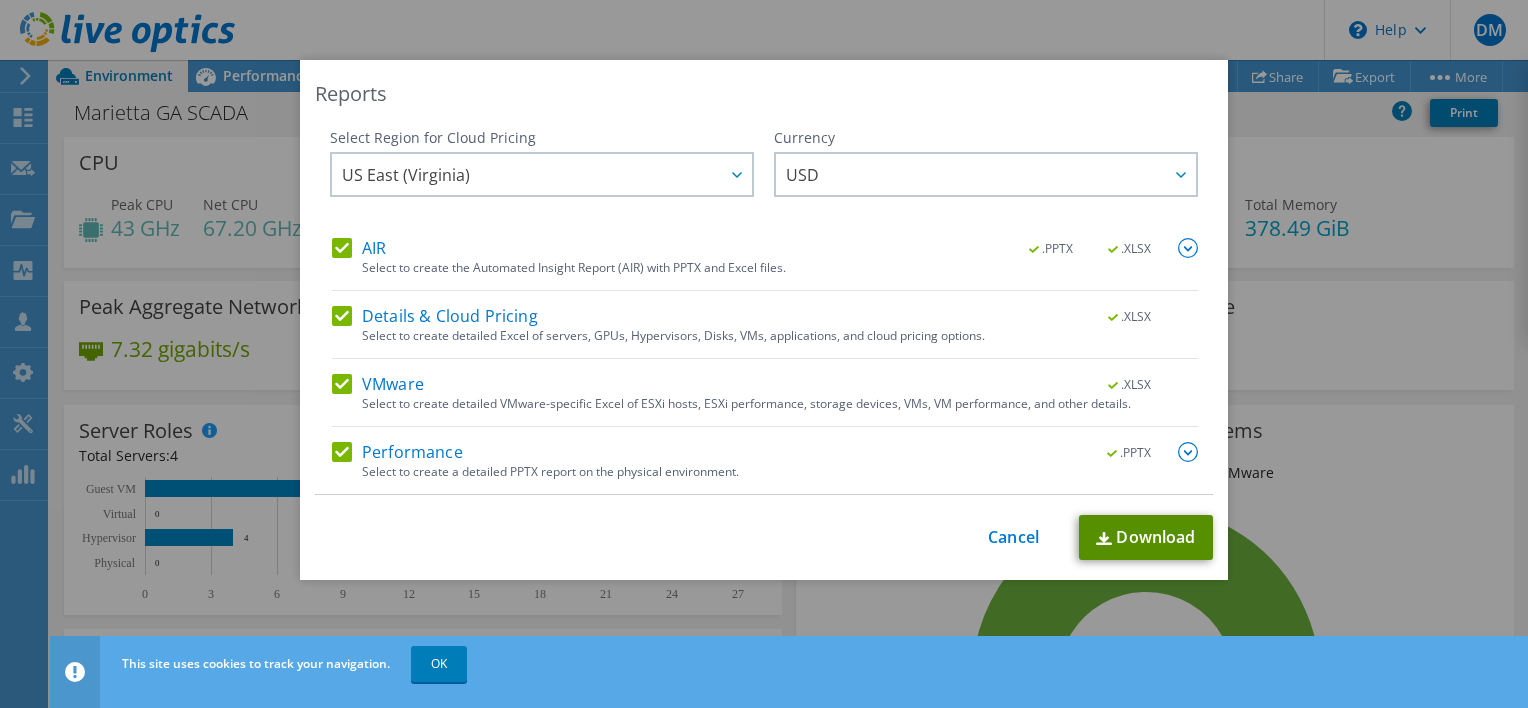 click at bounding box center [1104, 538] 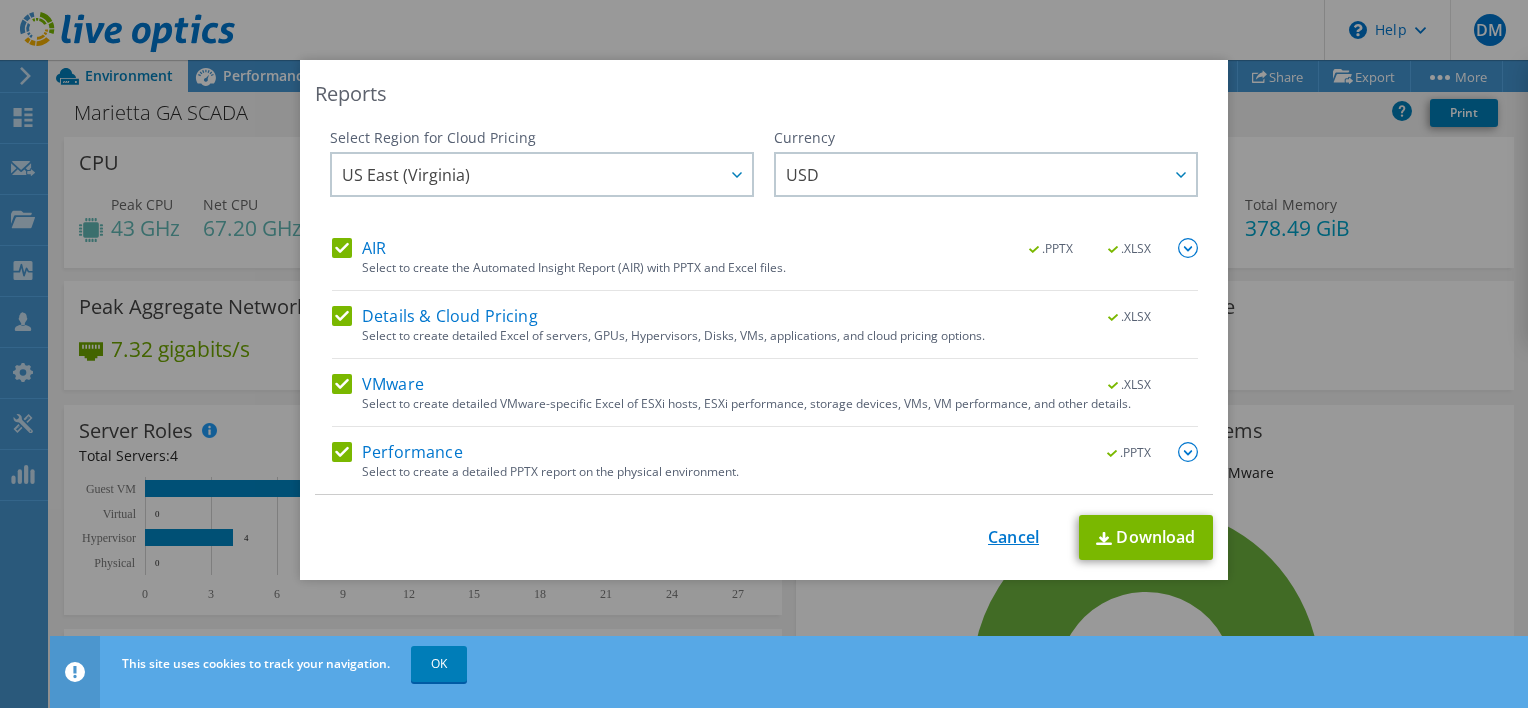 click on "Cancel" at bounding box center [1013, 537] 